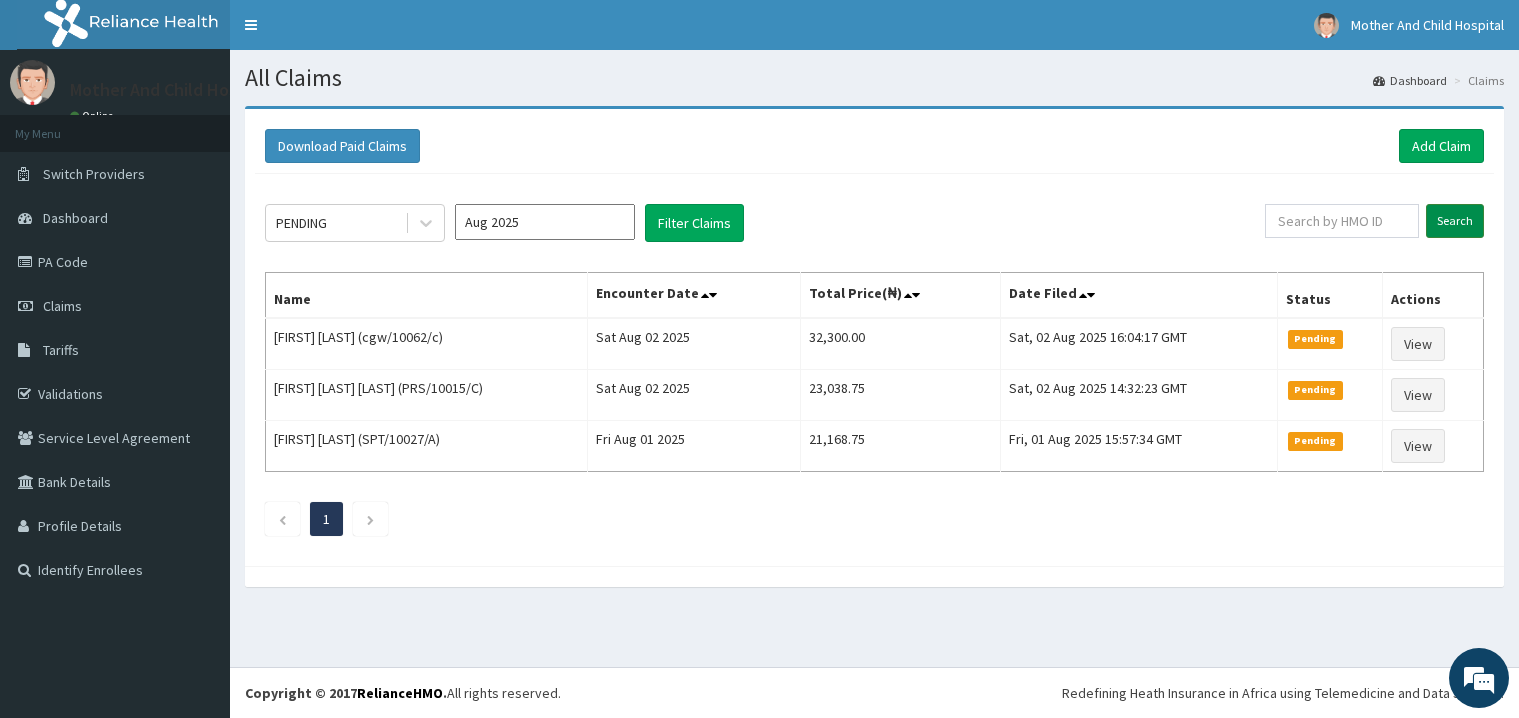 scroll, scrollTop: 0, scrollLeft: 0, axis: both 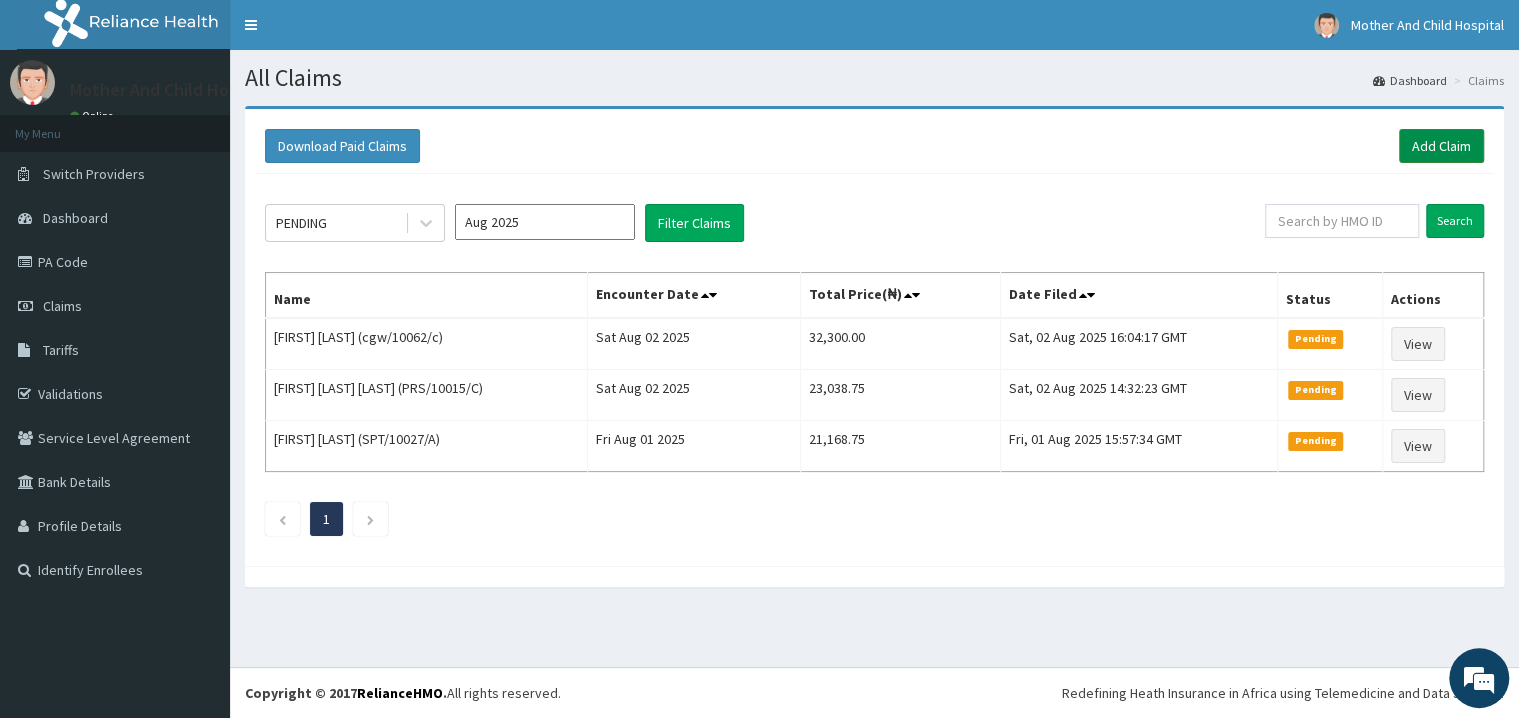 click on "Add Claim" at bounding box center (1441, 146) 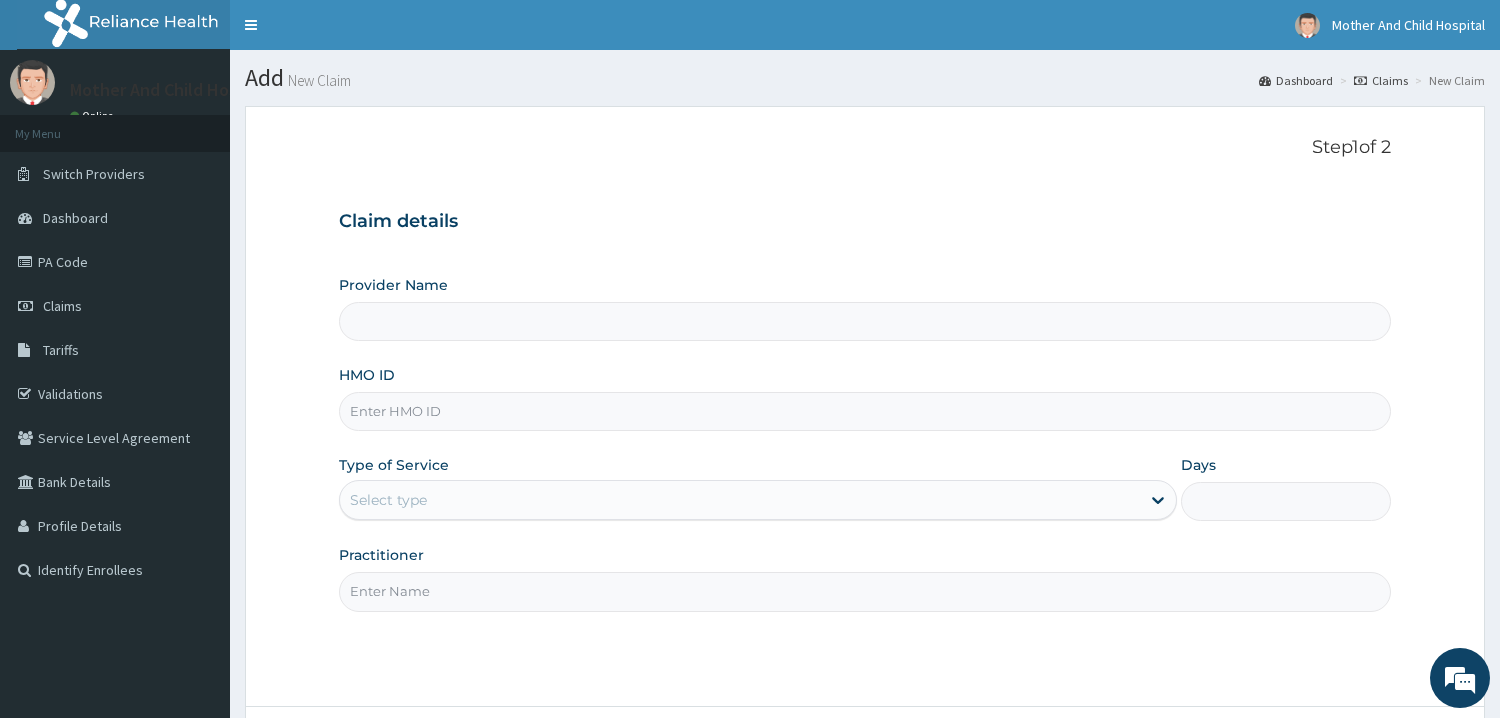 scroll, scrollTop: 0, scrollLeft: 0, axis: both 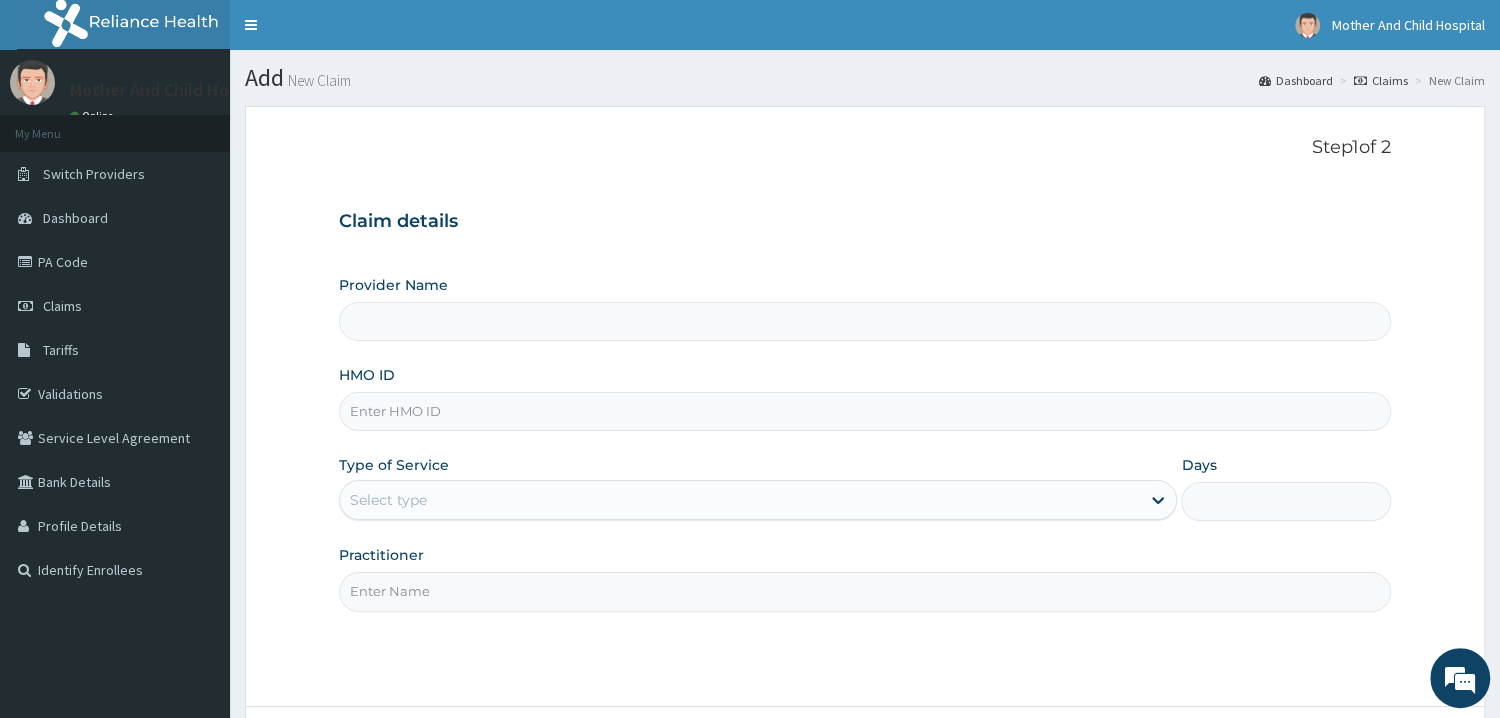 click on "HMO ID" at bounding box center (865, 411) 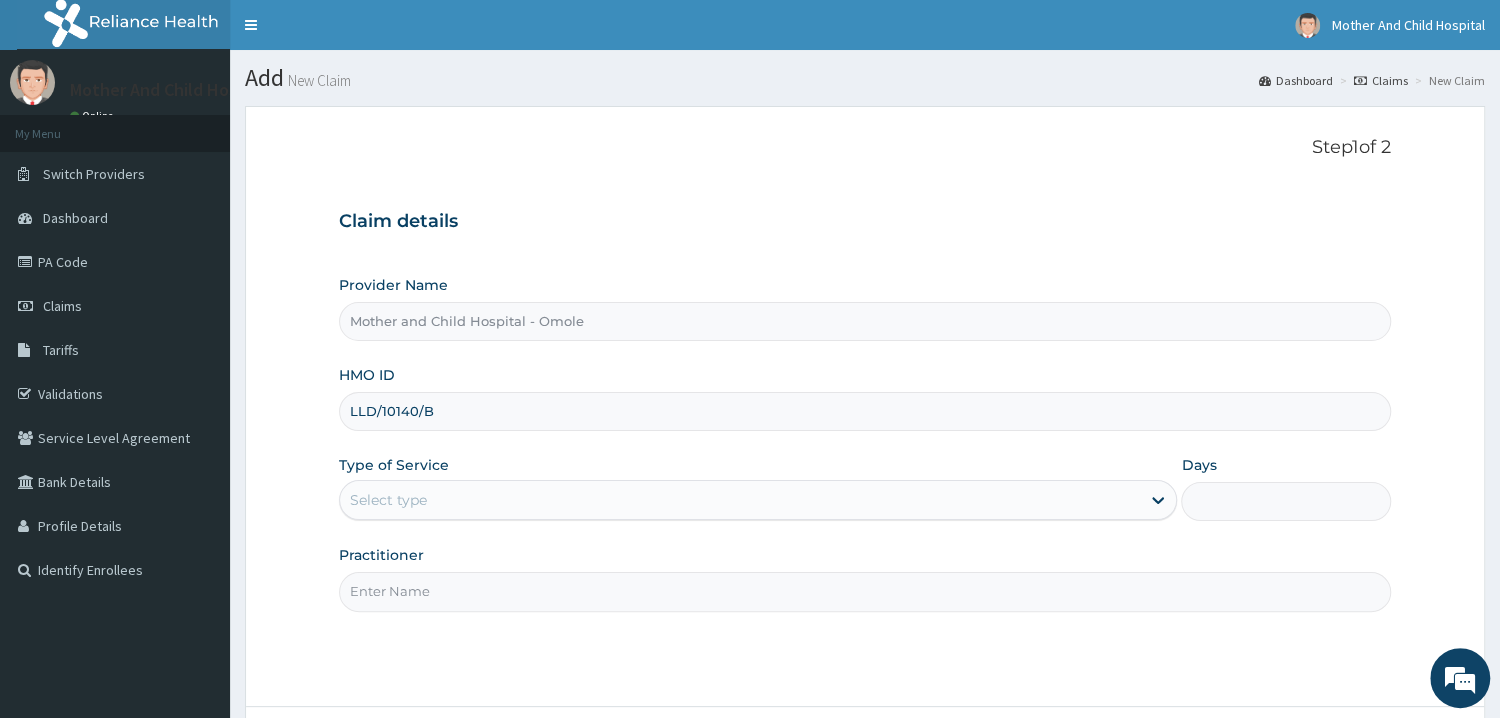 type on "LLD/10140/B" 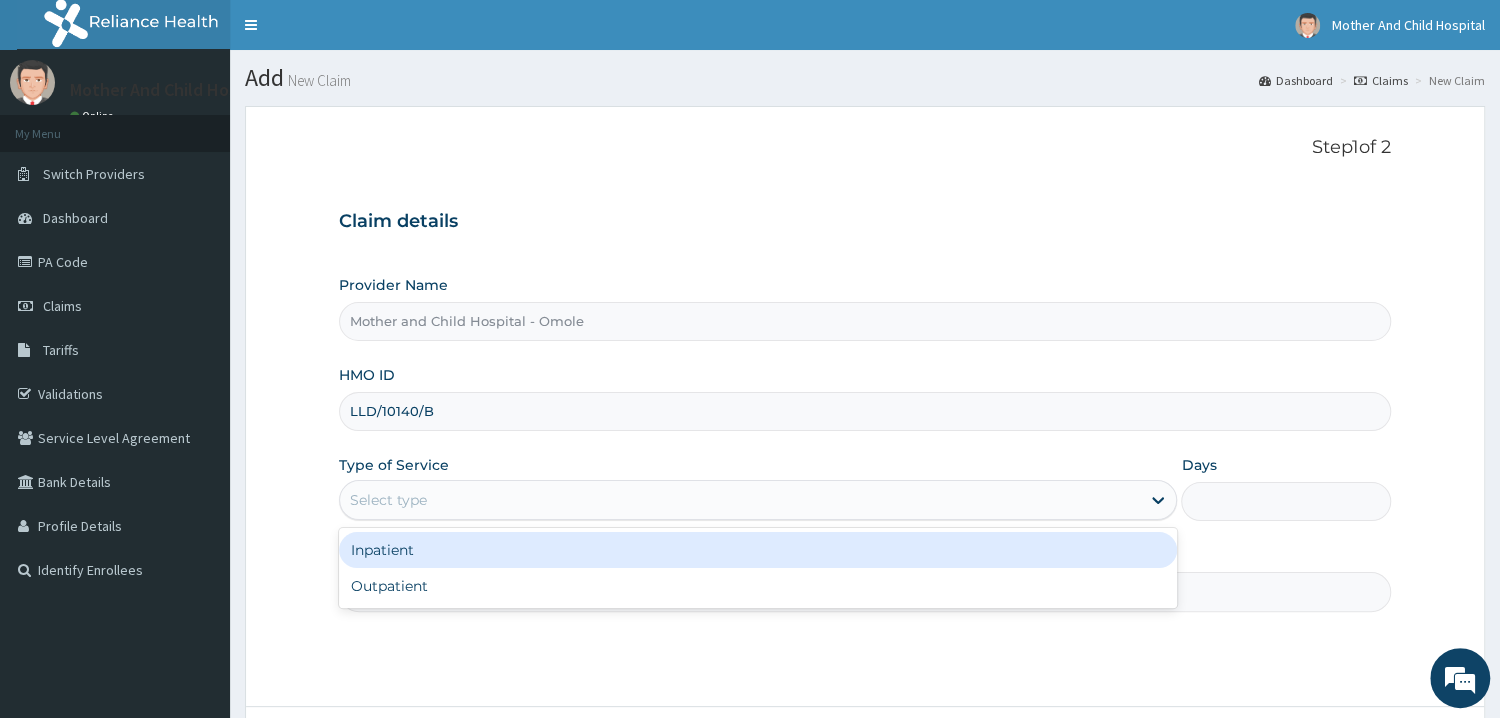 click on "Select type" at bounding box center [740, 500] 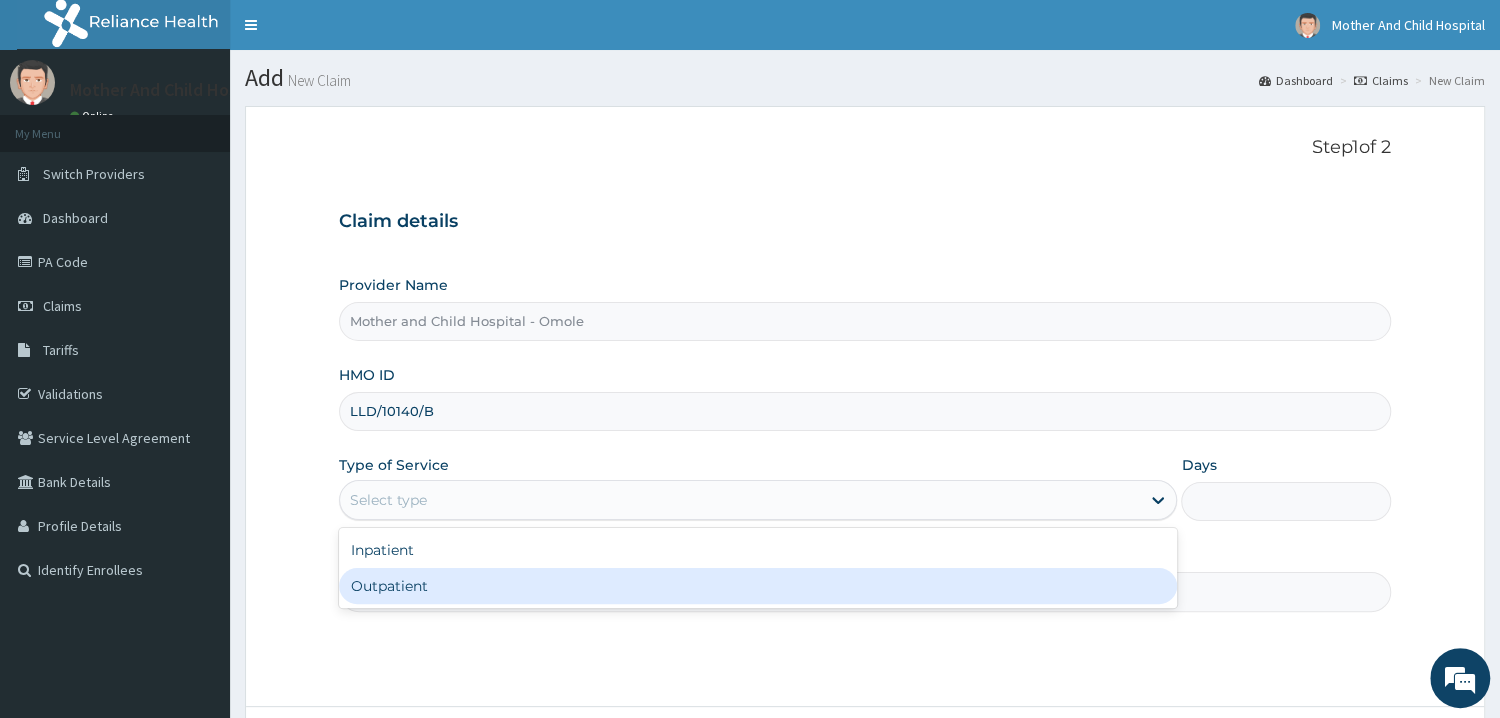 click on "Outpatient" at bounding box center (758, 586) 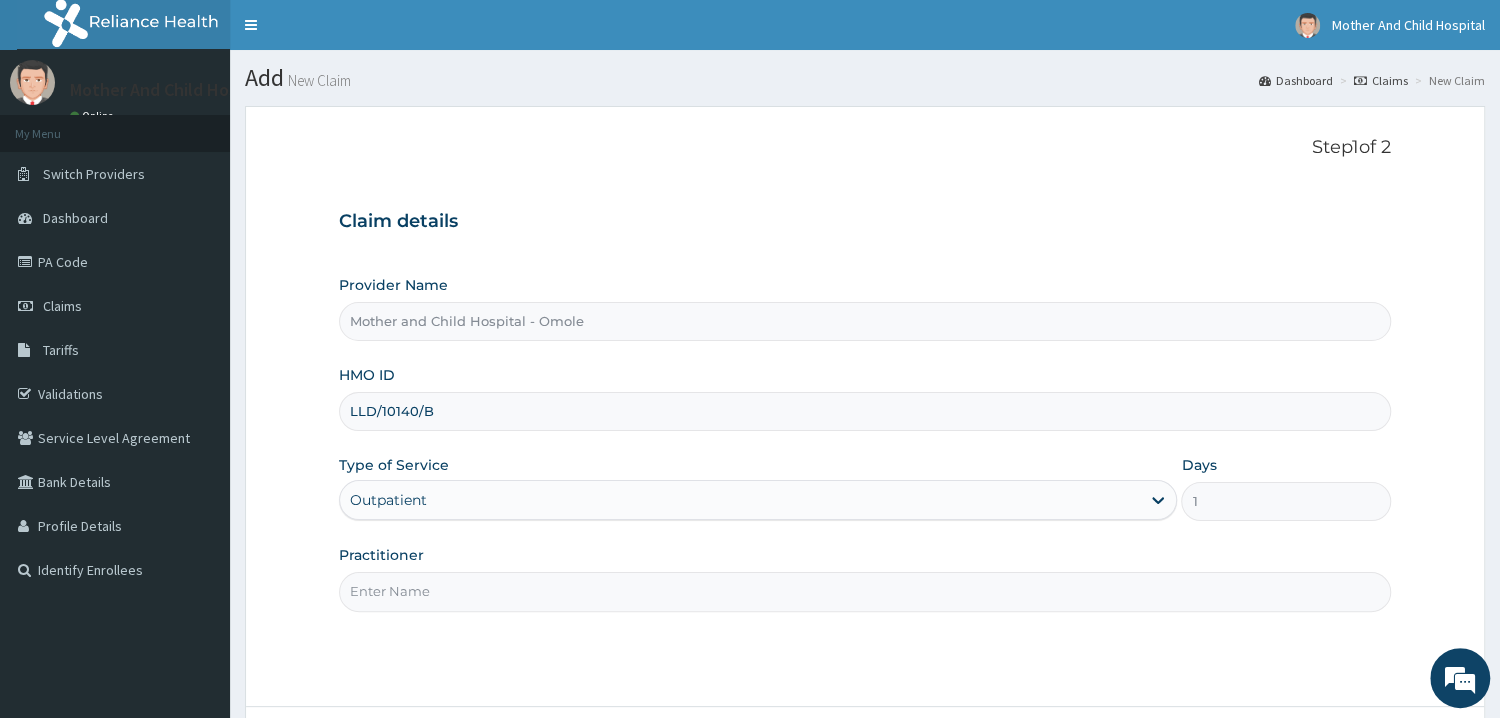 click on "Practitioner" at bounding box center (865, 591) 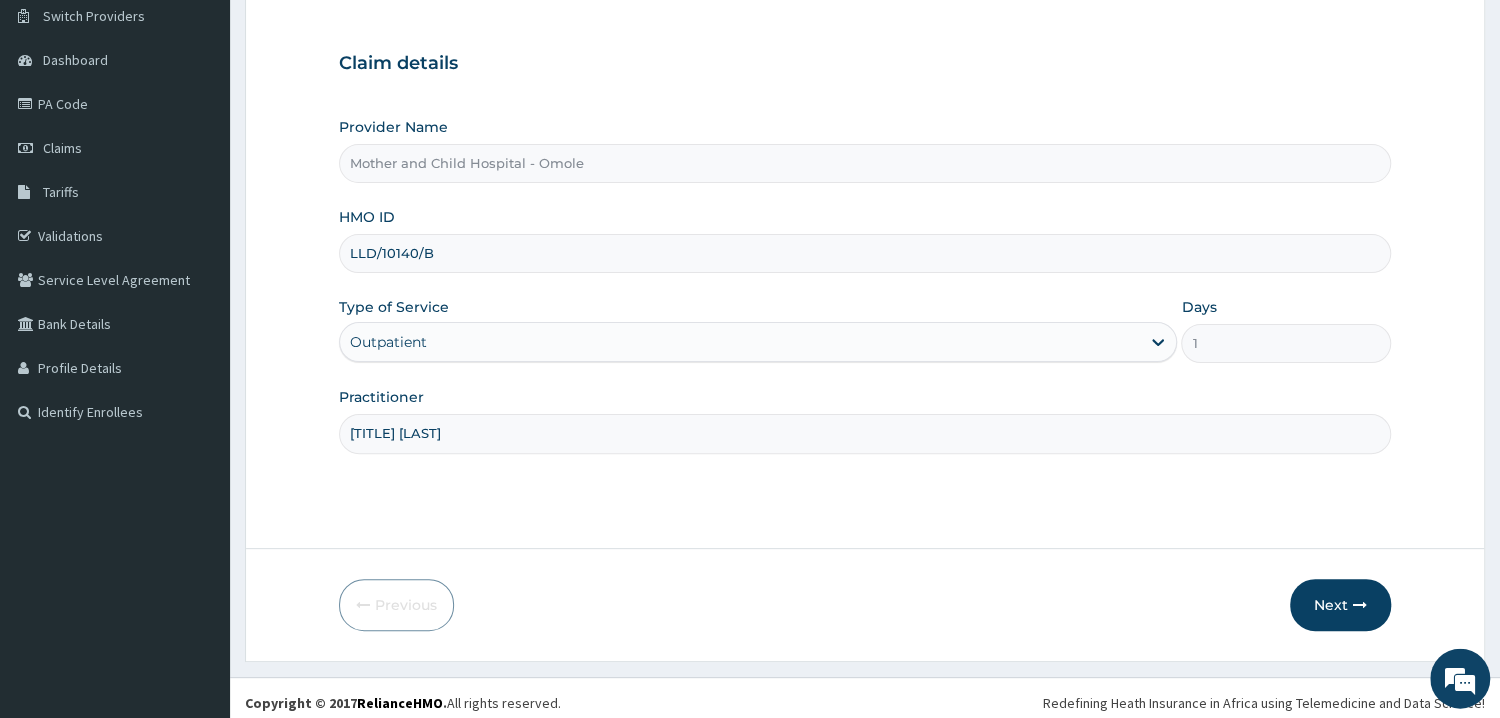 scroll, scrollTop: 168, scrollLeft: 0, axis: vertical 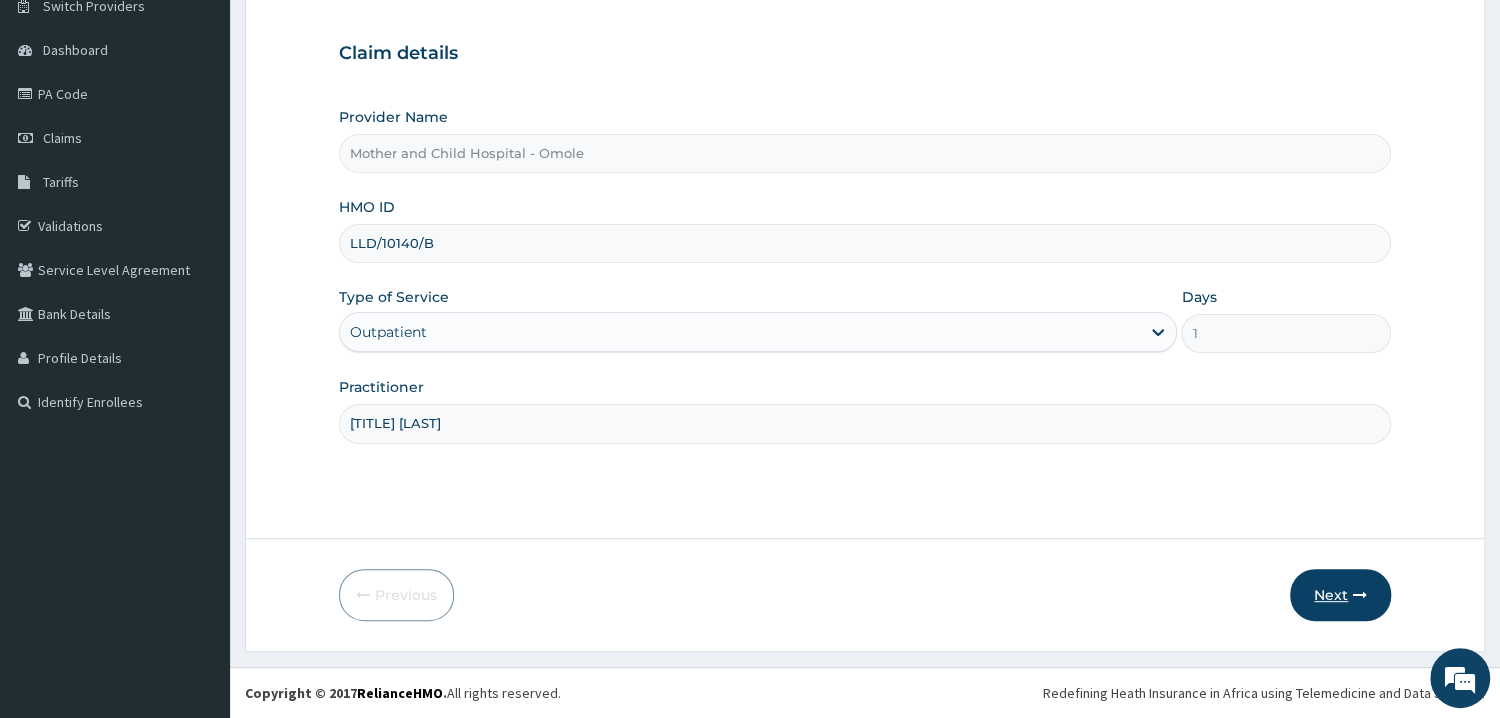 type on "DR UGWU" 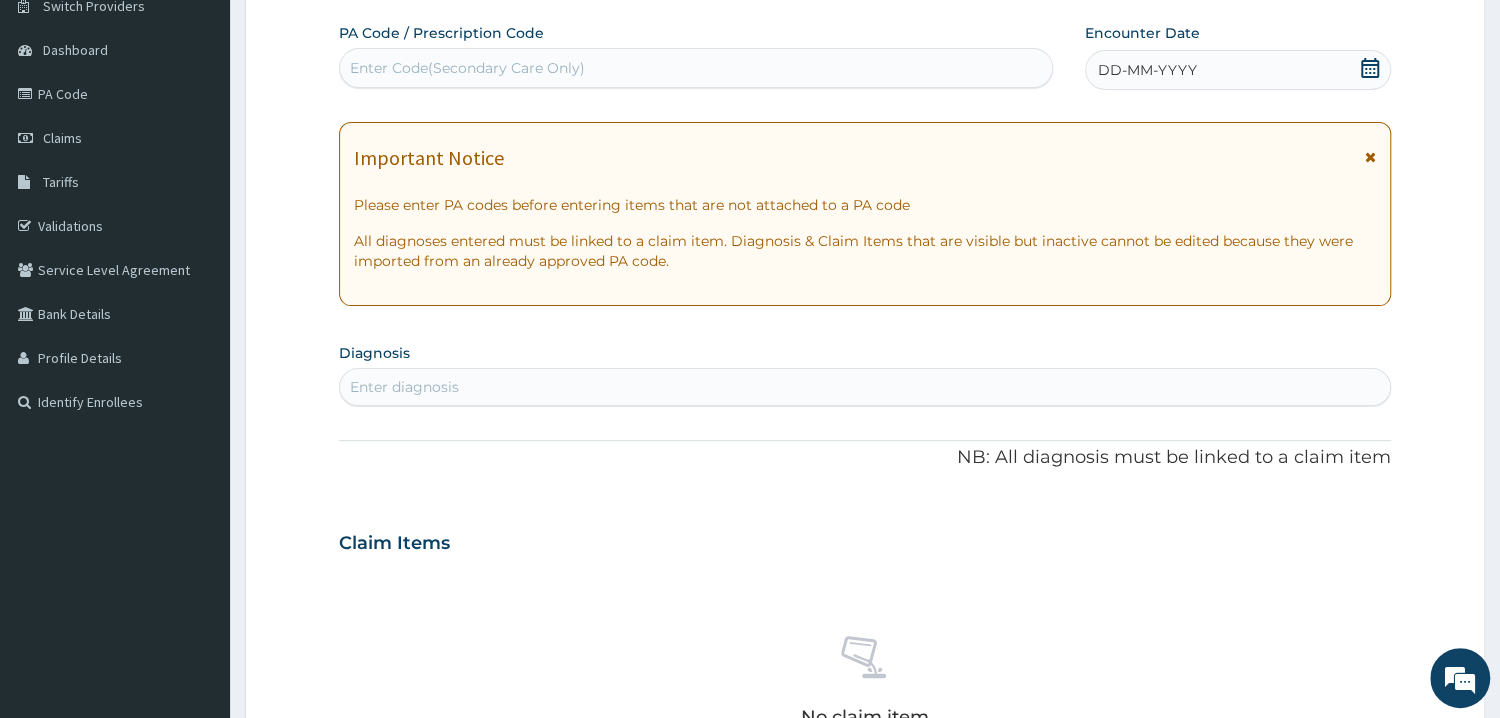 click on "Enter Code(Secondary Care Only)" at bounding box center [696, 68] 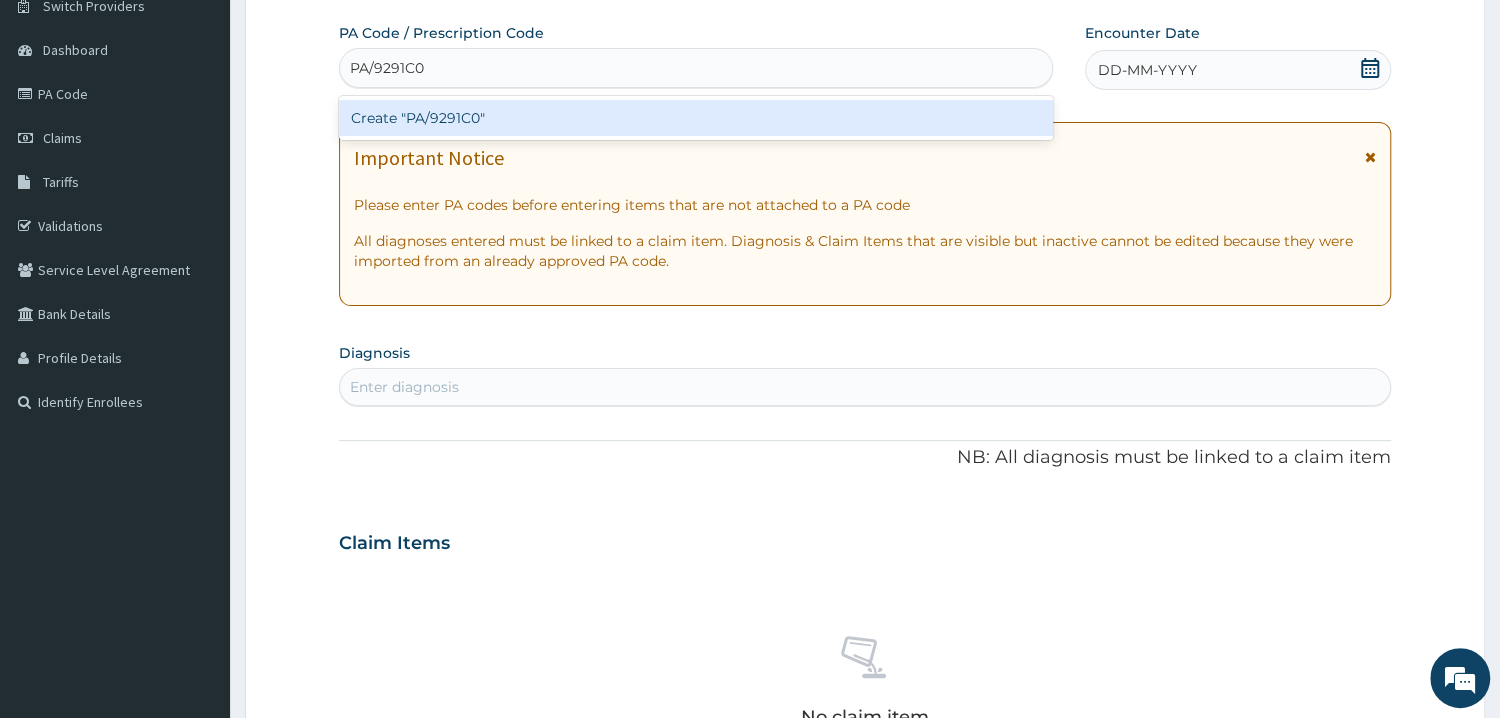 click on "Create "PA/9291C0"" at bounding box center (696, 118) 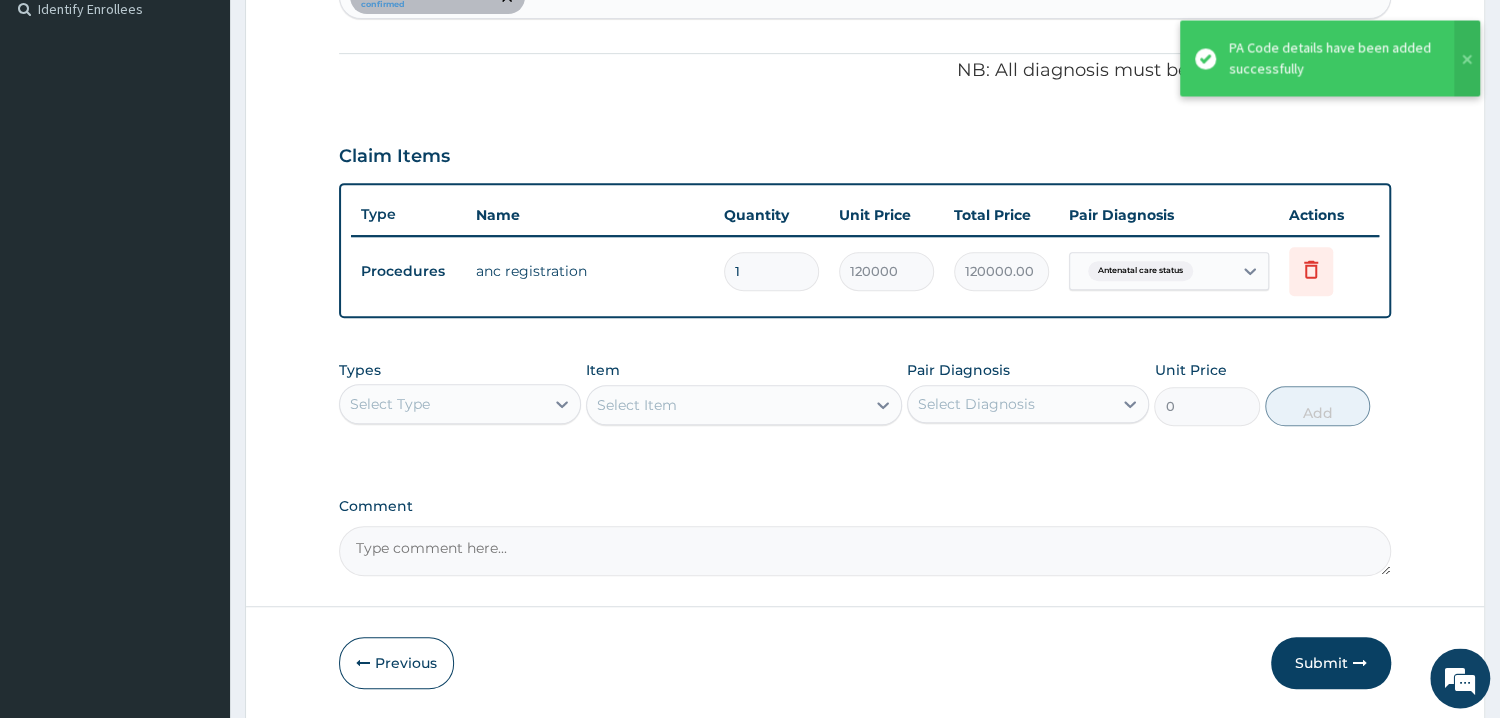 scroll, scrollTop: 627, scrollLeft: 0, axis: vertical 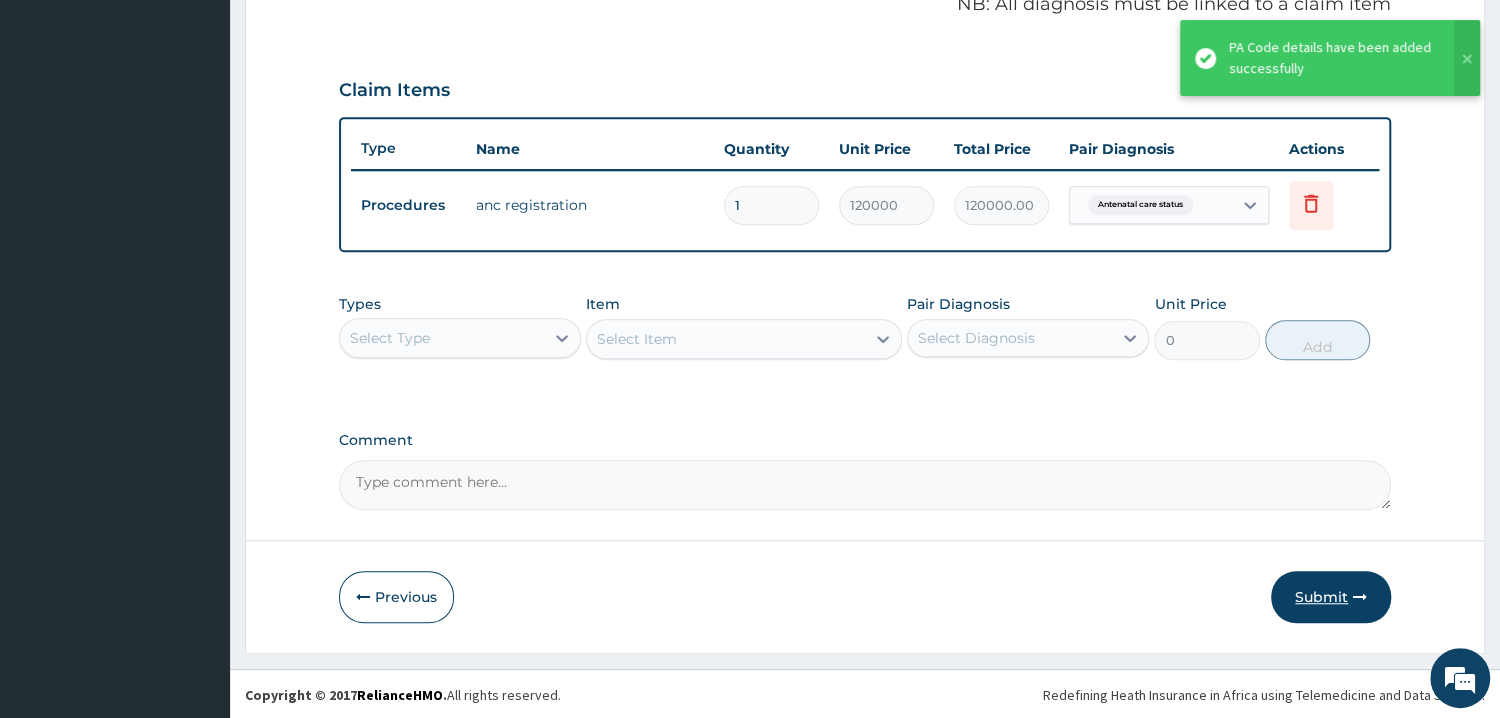 click on "Submit" at bounding box center [1331, 597] 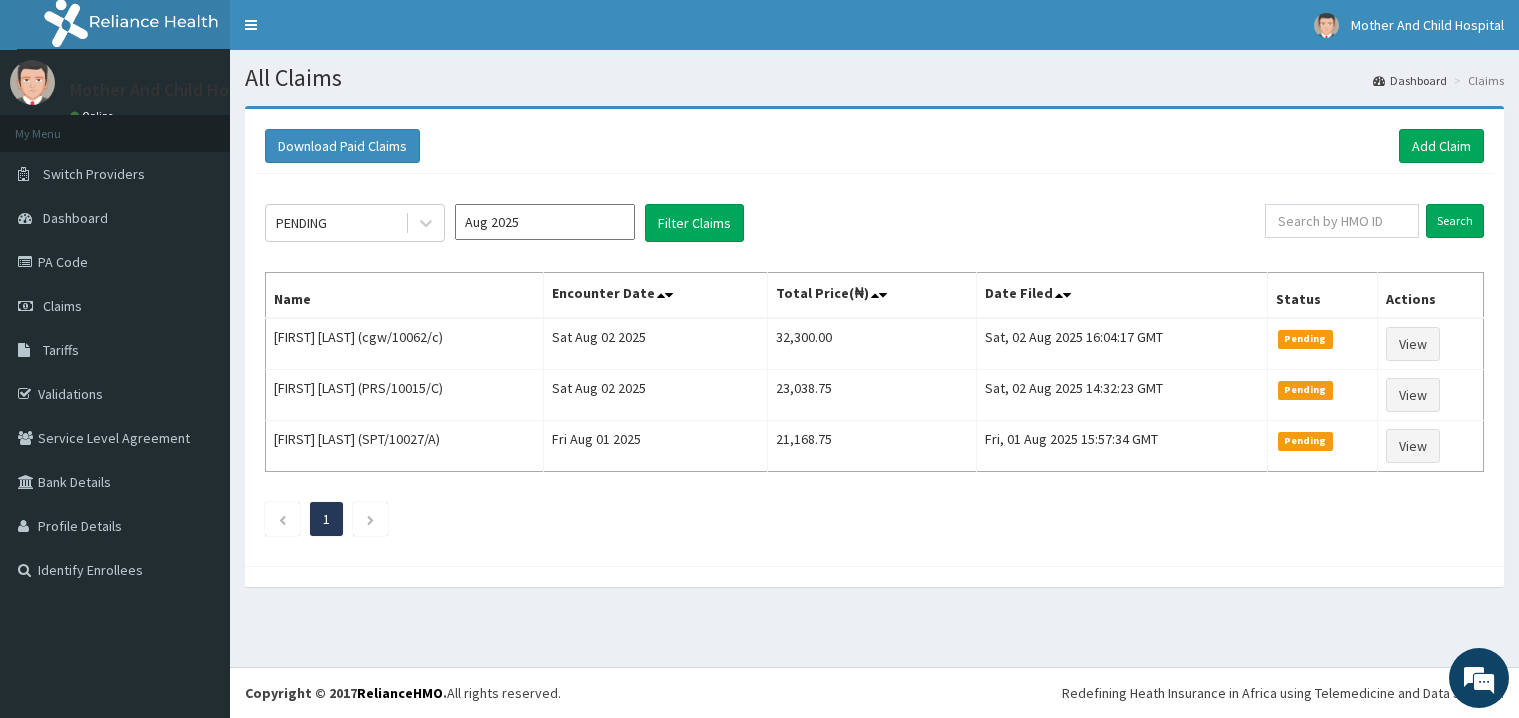 scroll, scrollTop: 0, scrollLeft: 0, axis: both 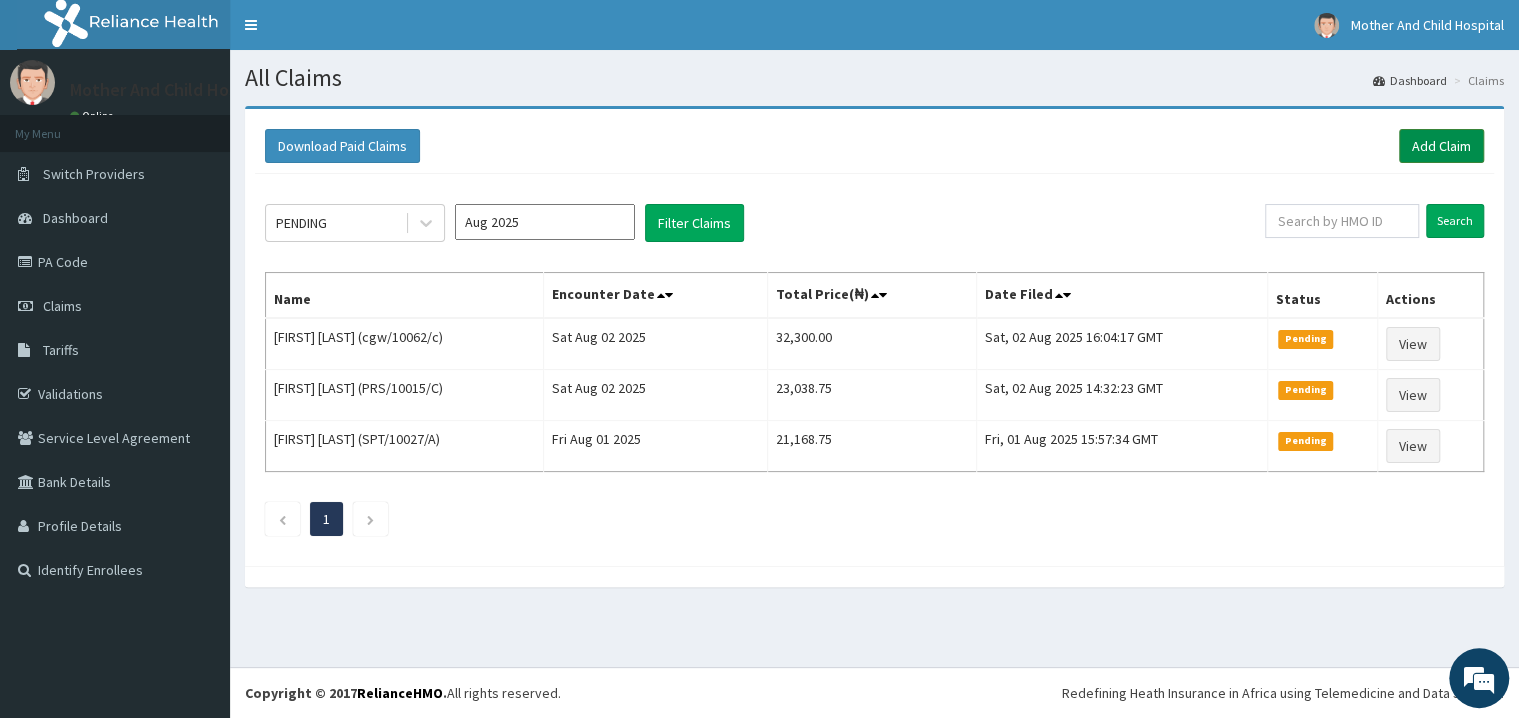 click on "Add Claim" at bounding box center (1441, 146) 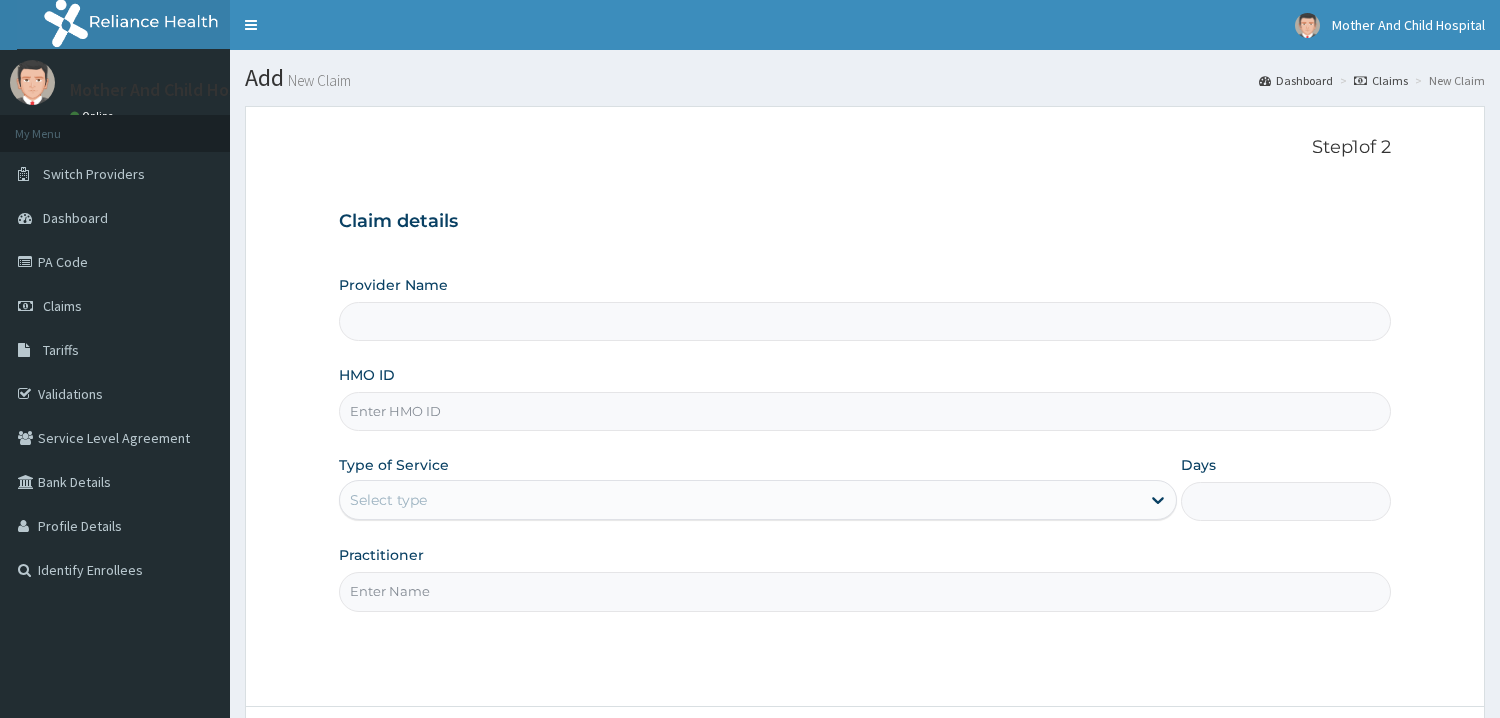 scroll, scrollTop: 0, scrollLeft: 0, axis: both 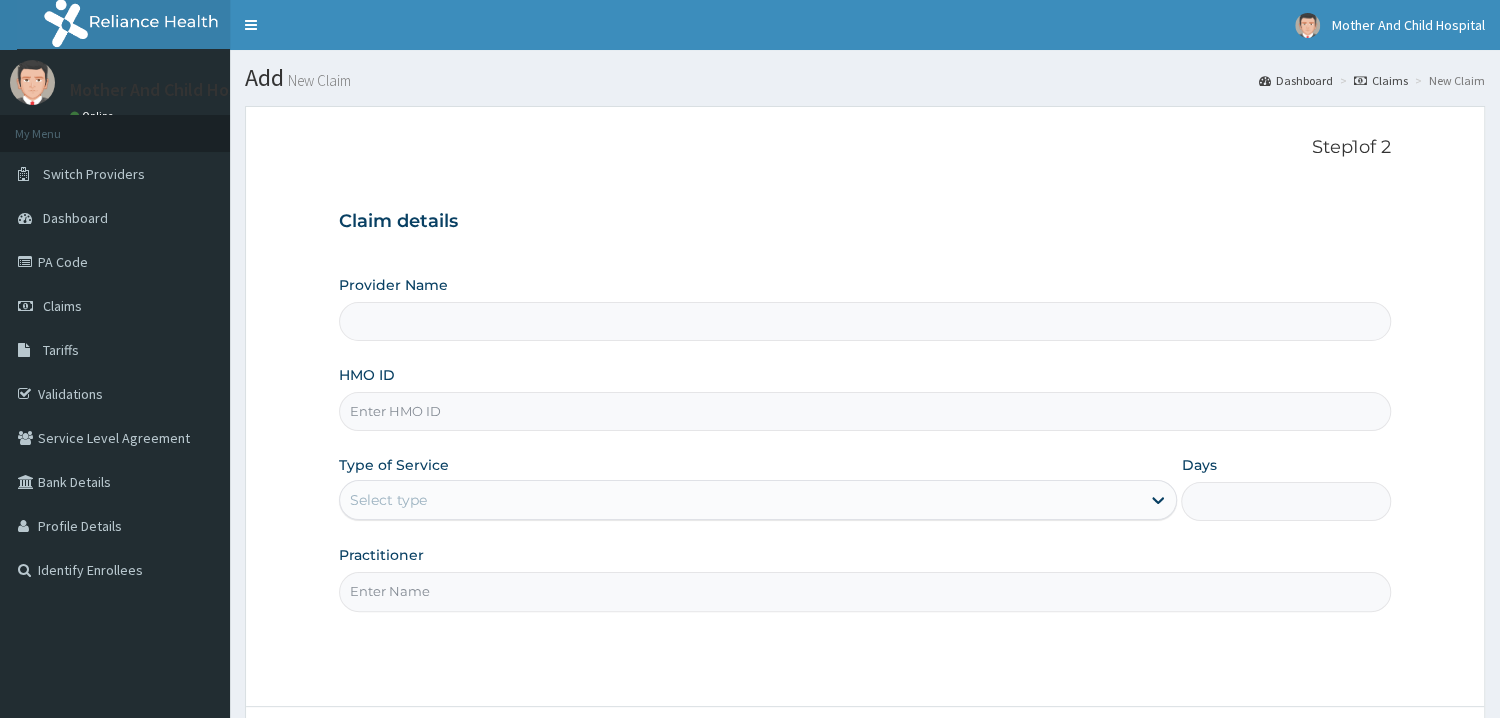 click on "HMO ID" at bounding box center [865, 411] 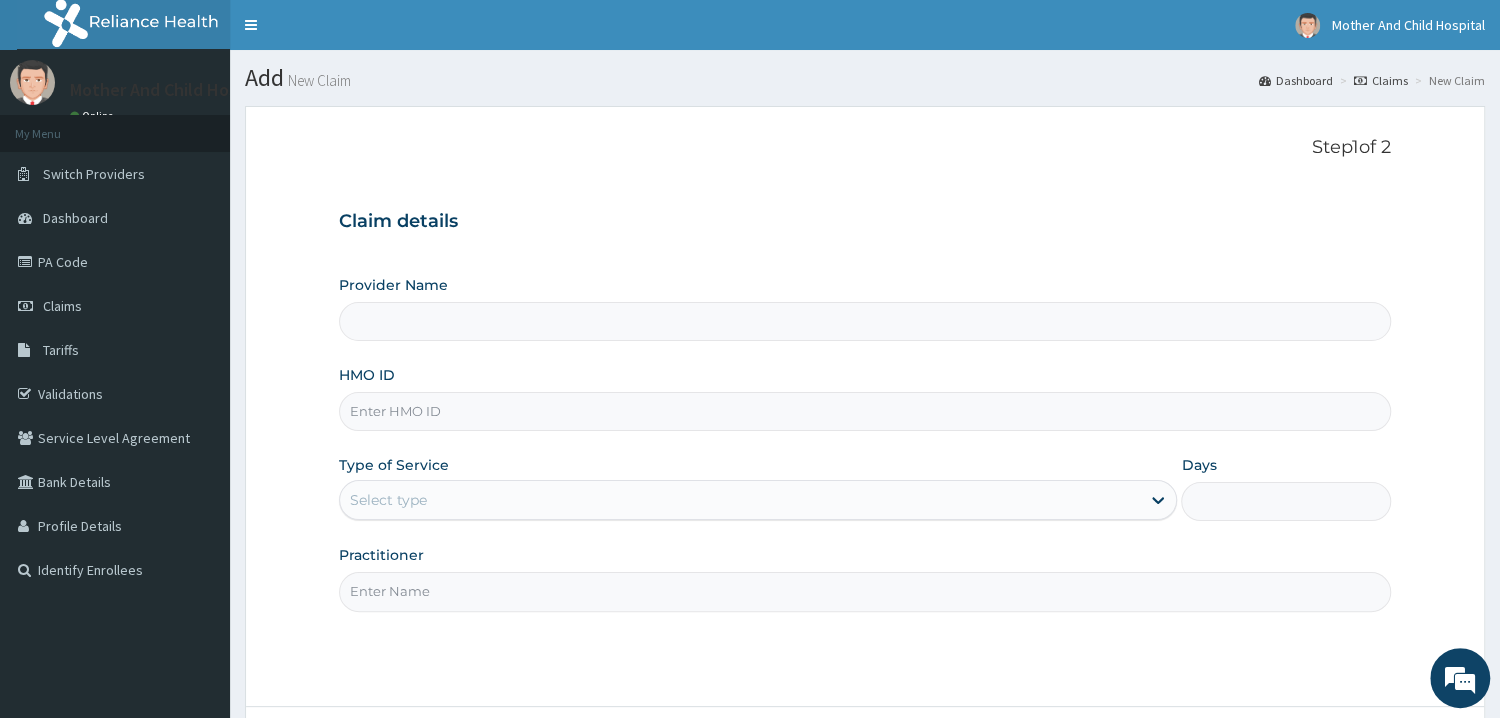 type on "Mother and Child Hospital - Omole" 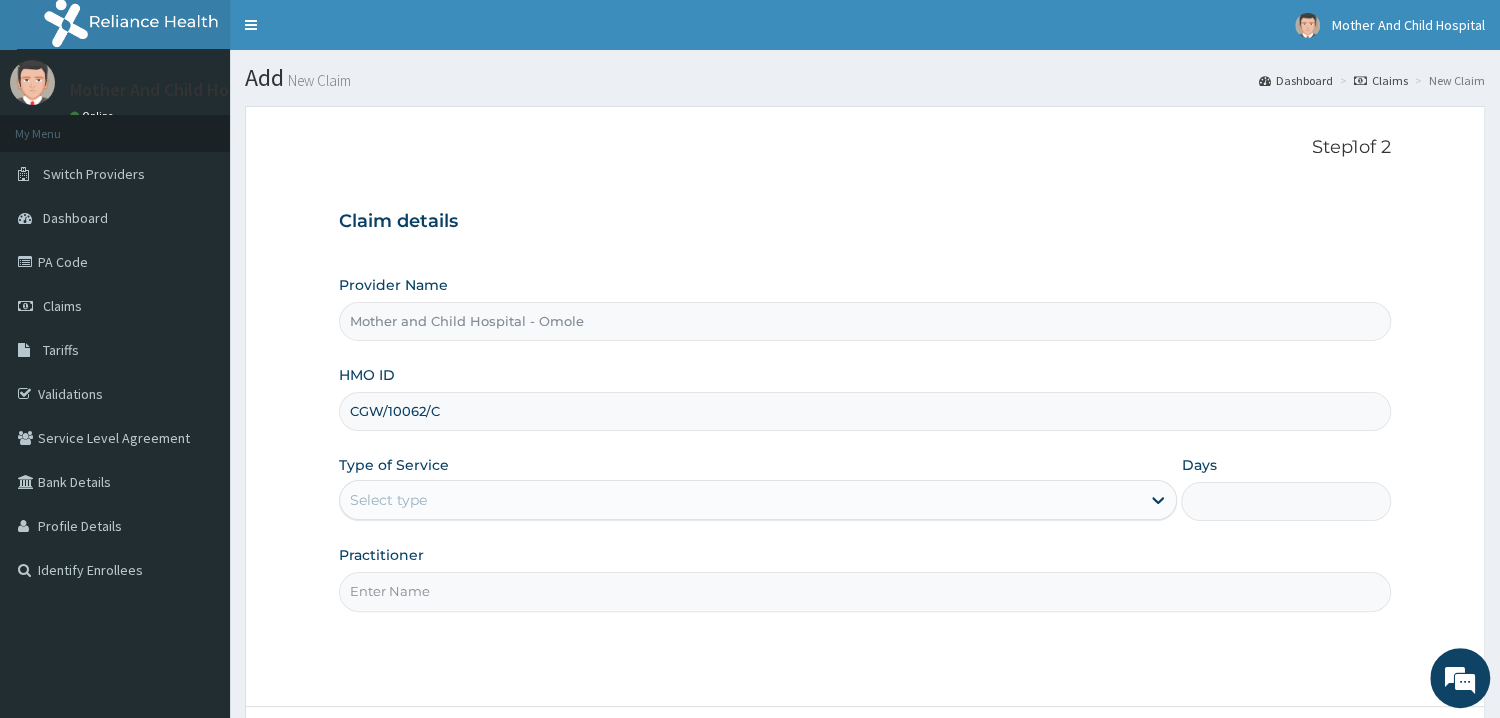 type on "CGW/10062/C" 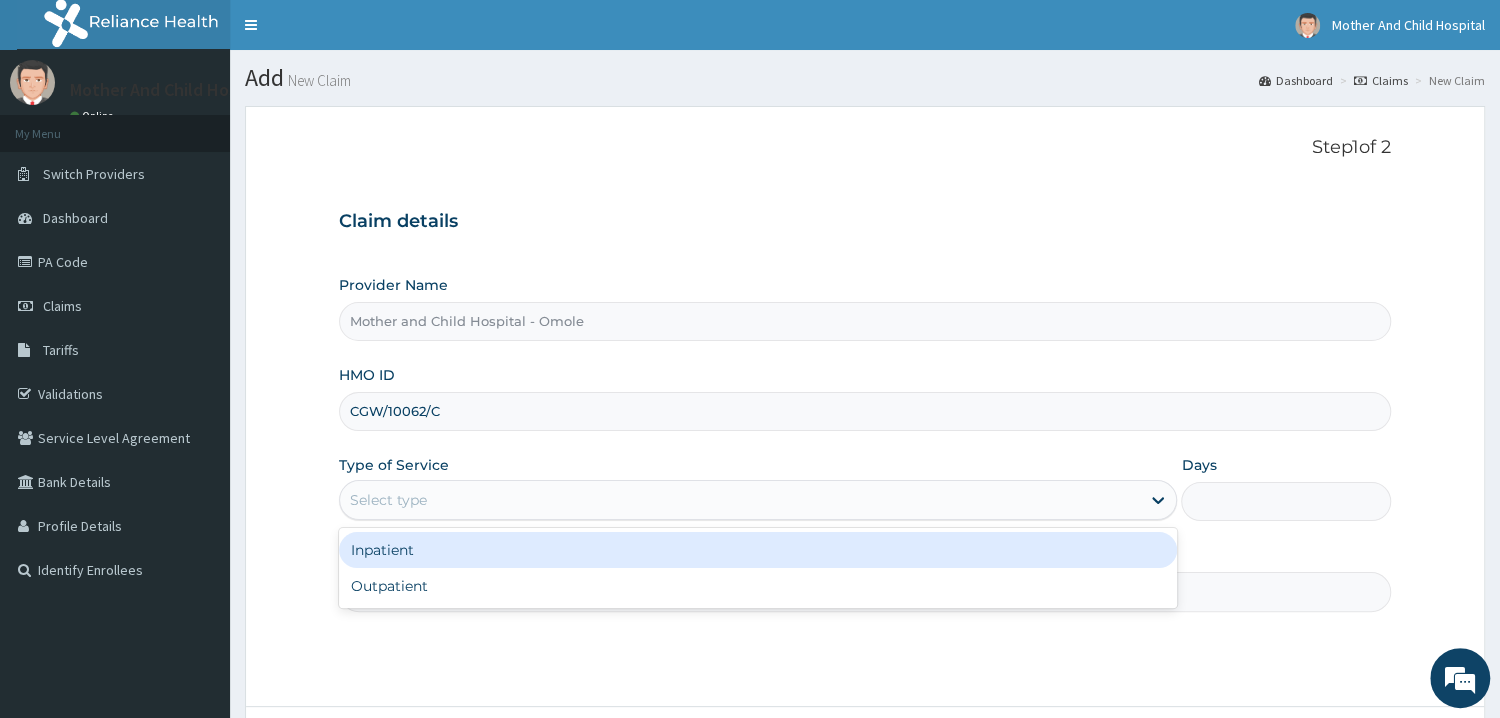 click on "Select type" at bounding box center (740, 500) 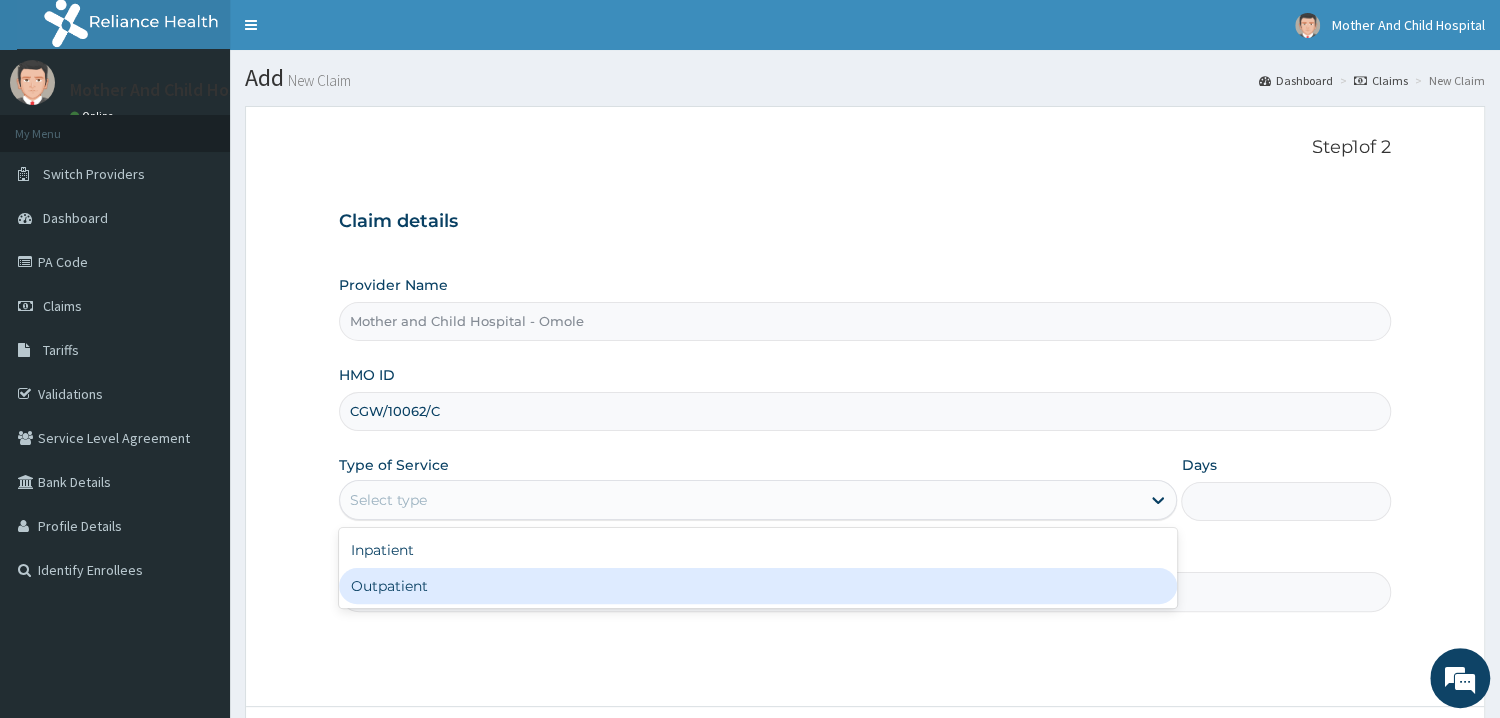 click on "Outpatient" at bounding box center [758, 586] 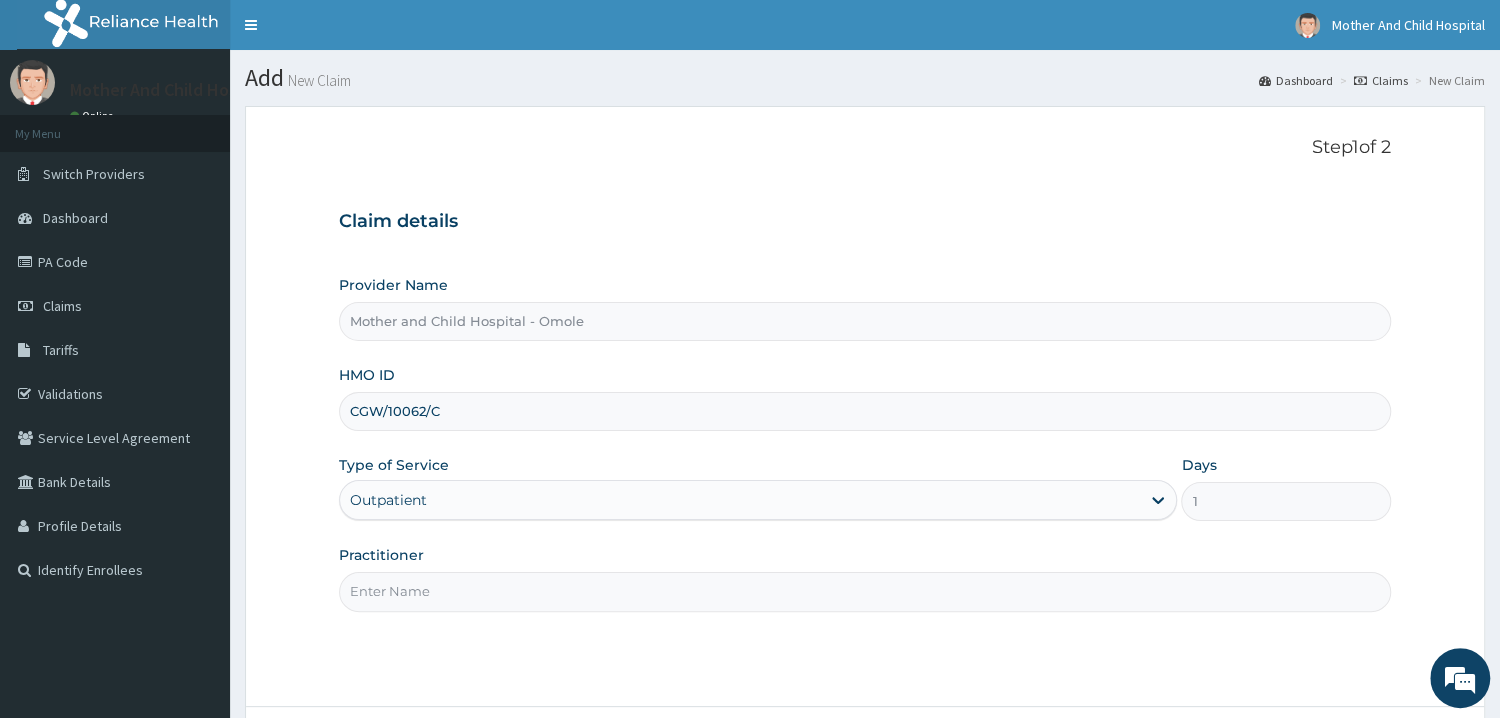 click on "Practitioner" at bounding box center (865, 591) 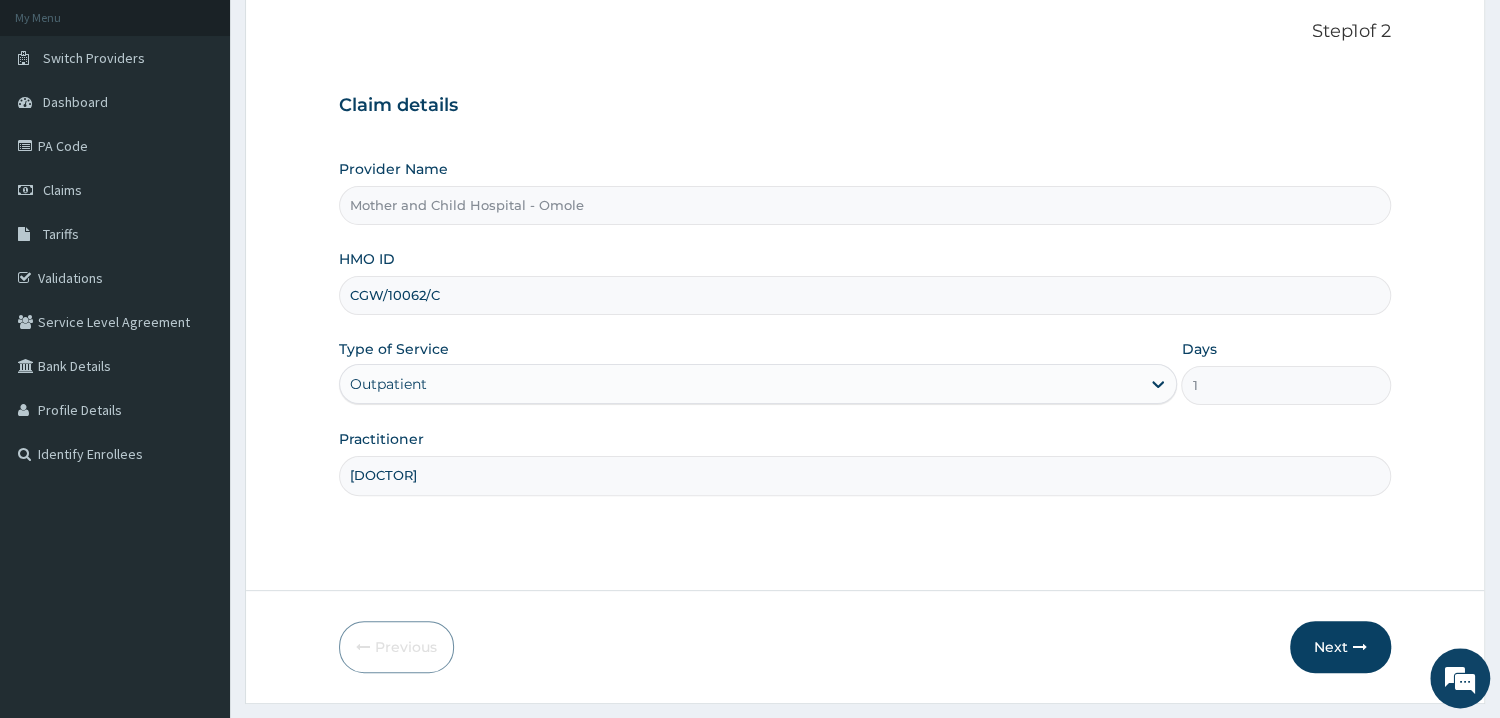scroll, scrollTop: 168, scrollLeft: 0, axis: vertical 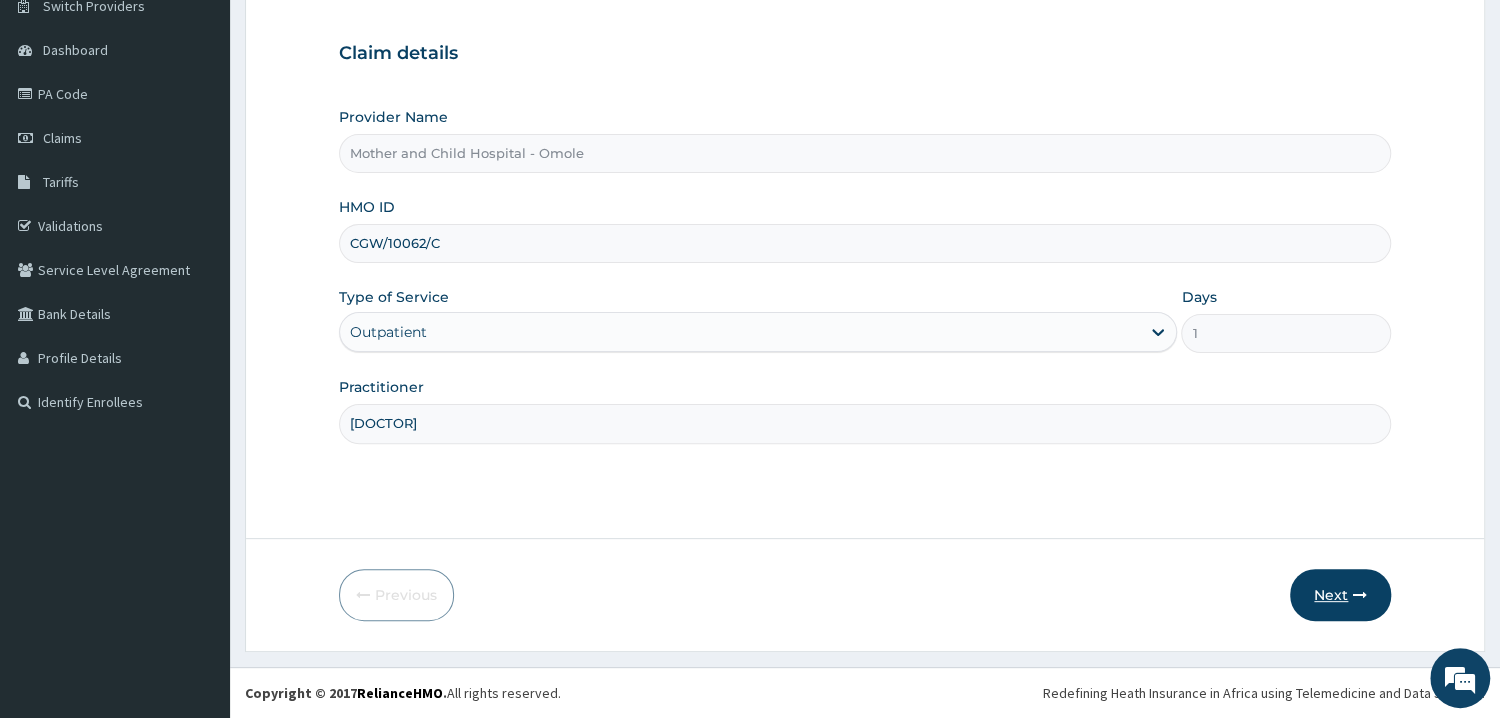 type on "DR UGWU" 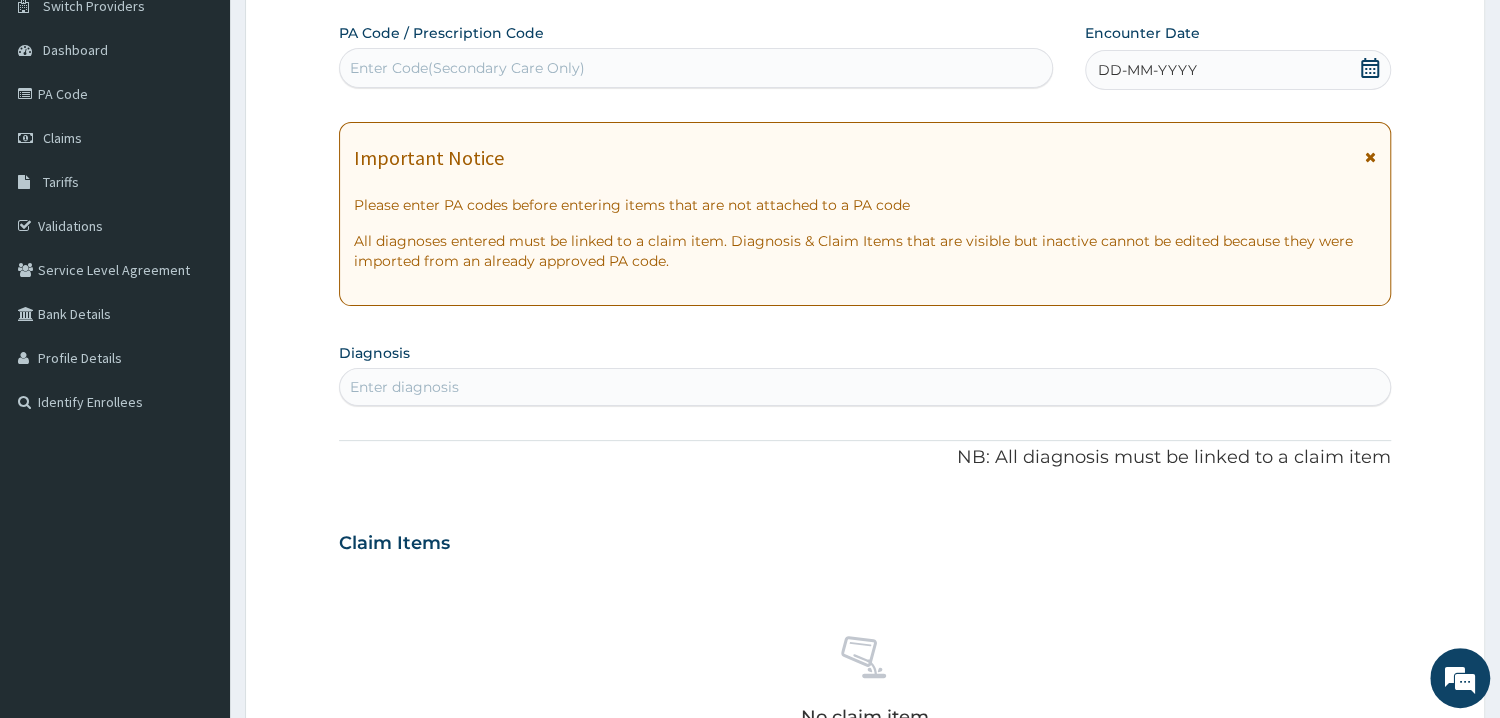 click 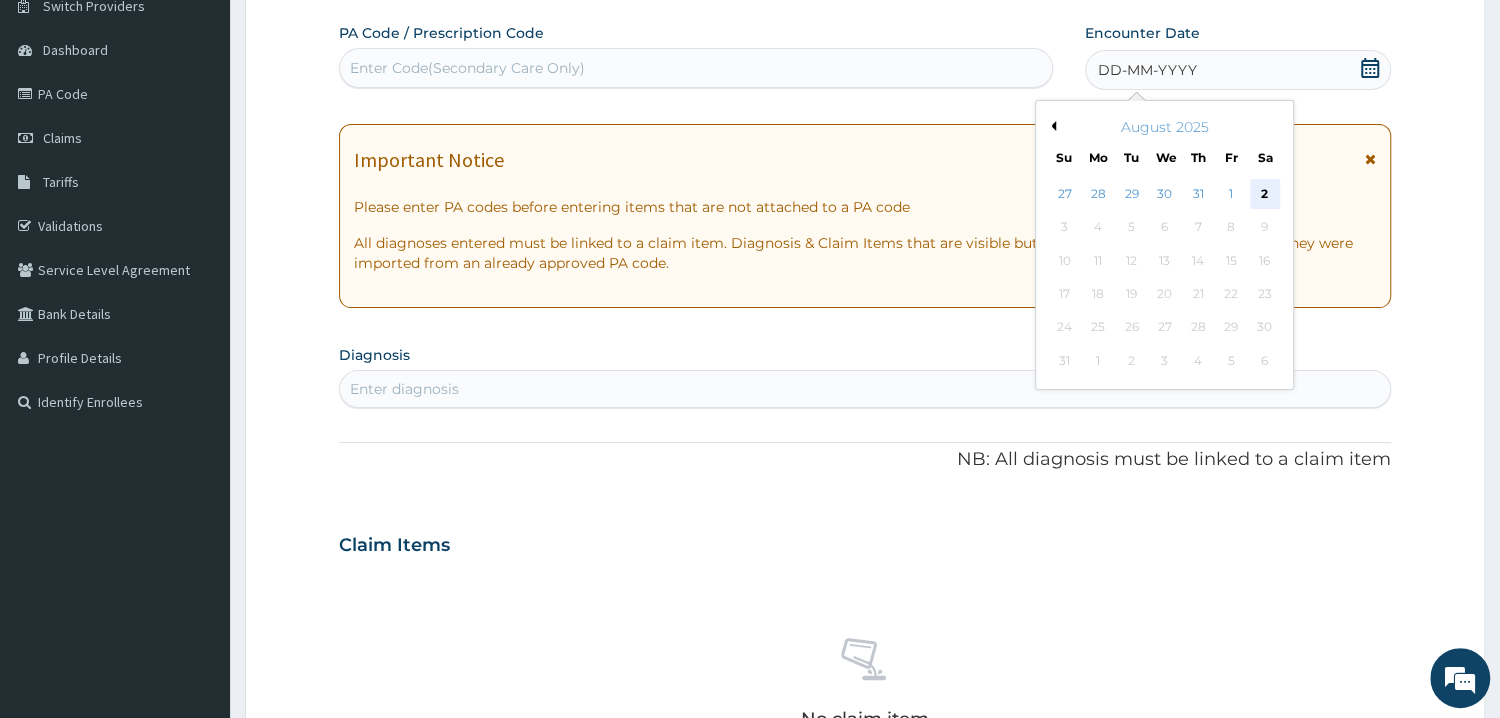 click on "2" at bounding box center [1265, 194] 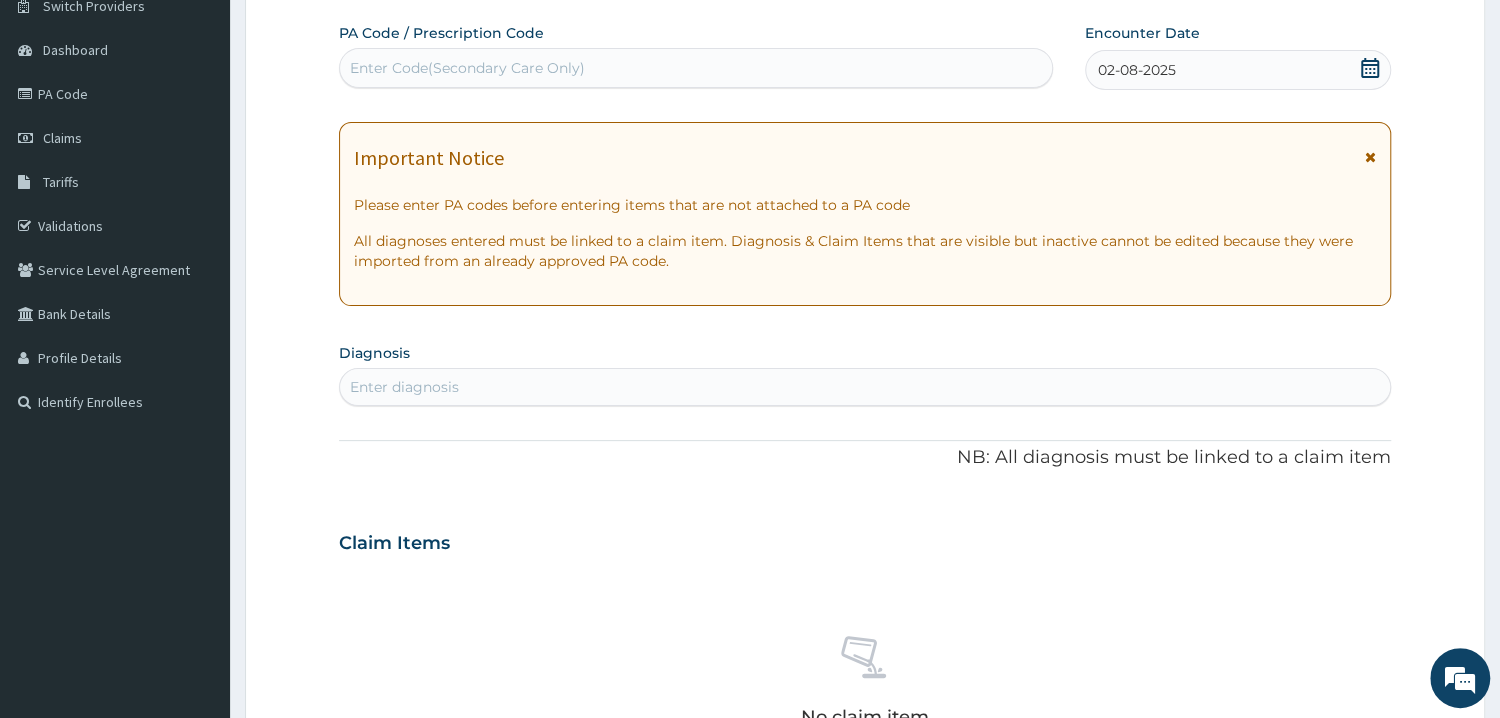 click on "Enter diagnosis" at bounding box center [865, 387] 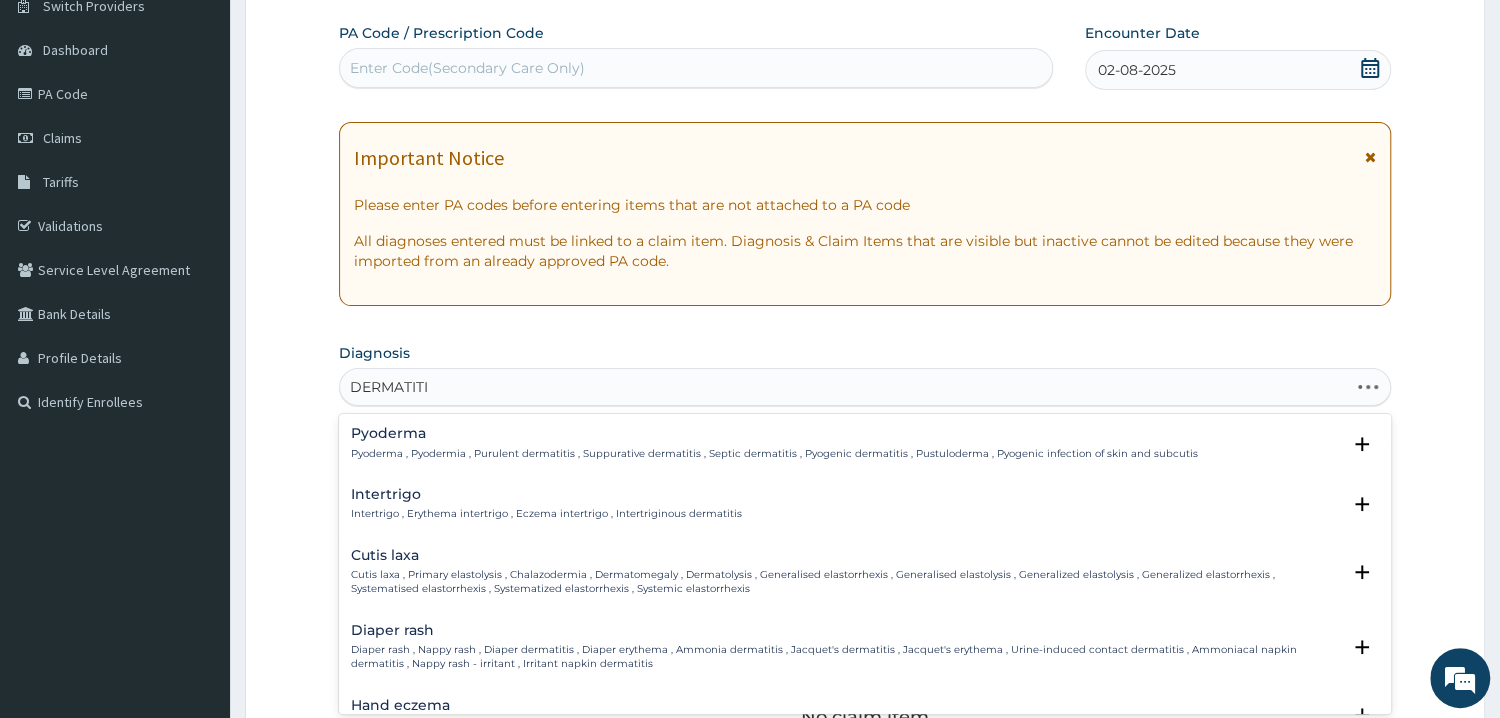 type on "DERMATITIS" 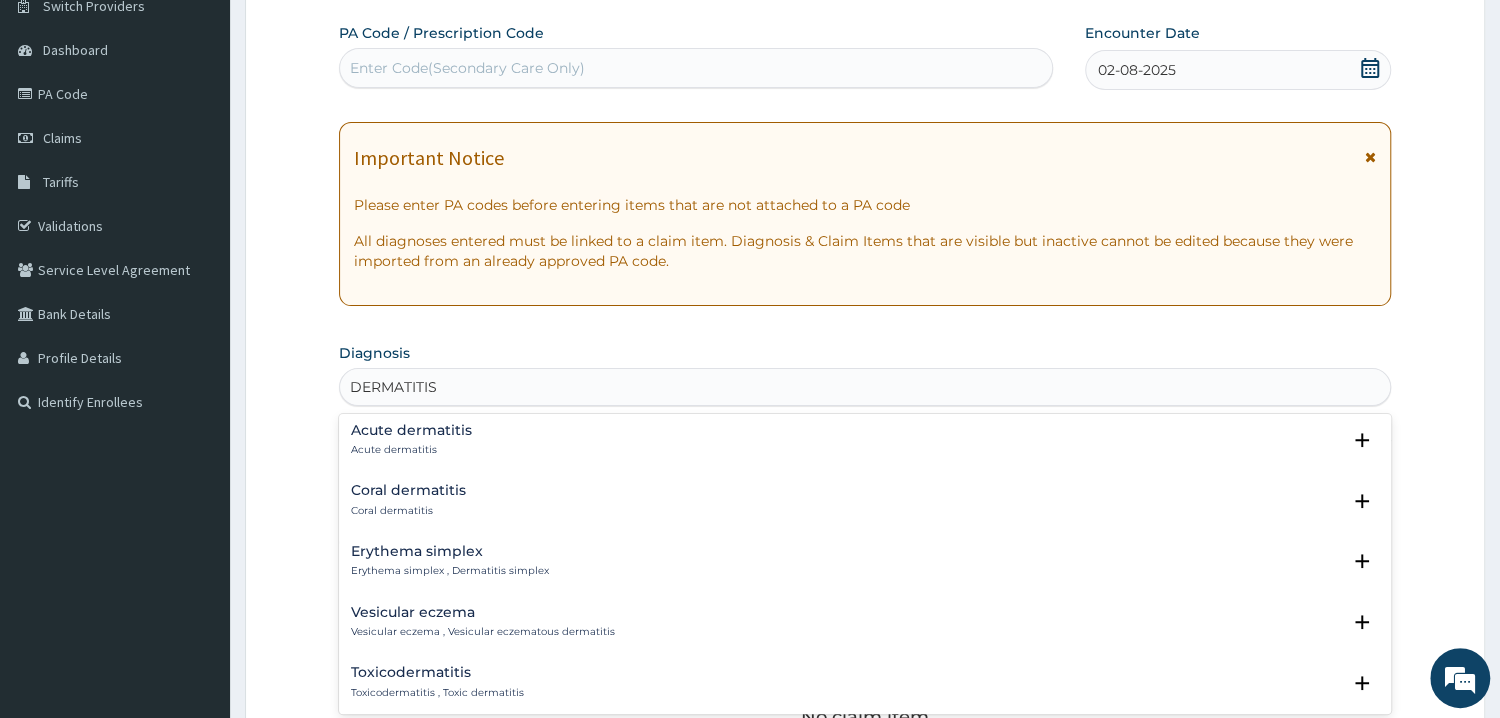 scroll, scrollTop: 1005, scrollLeft: 0, axis: vertical 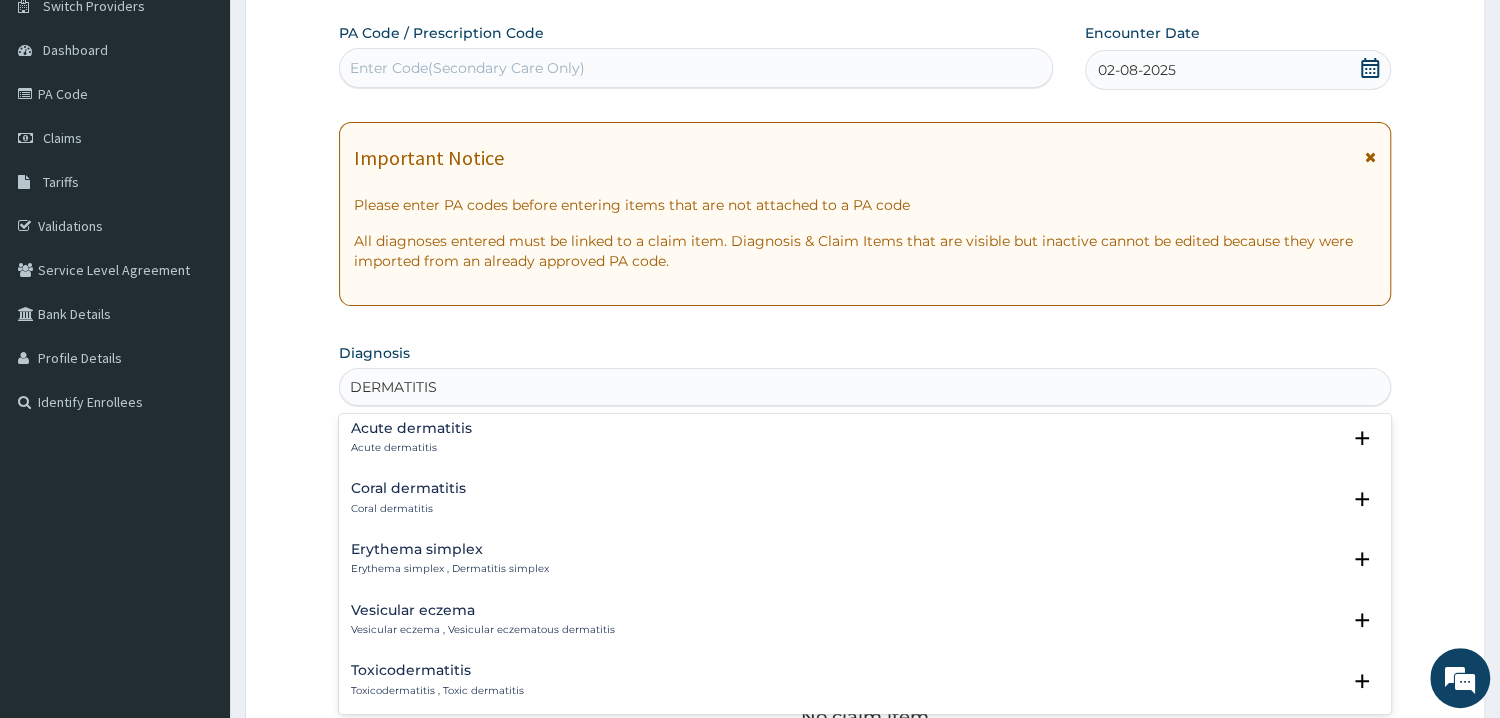 click on "Acute dermatitis Acute dermatitis" at bounding box center [411, 438] 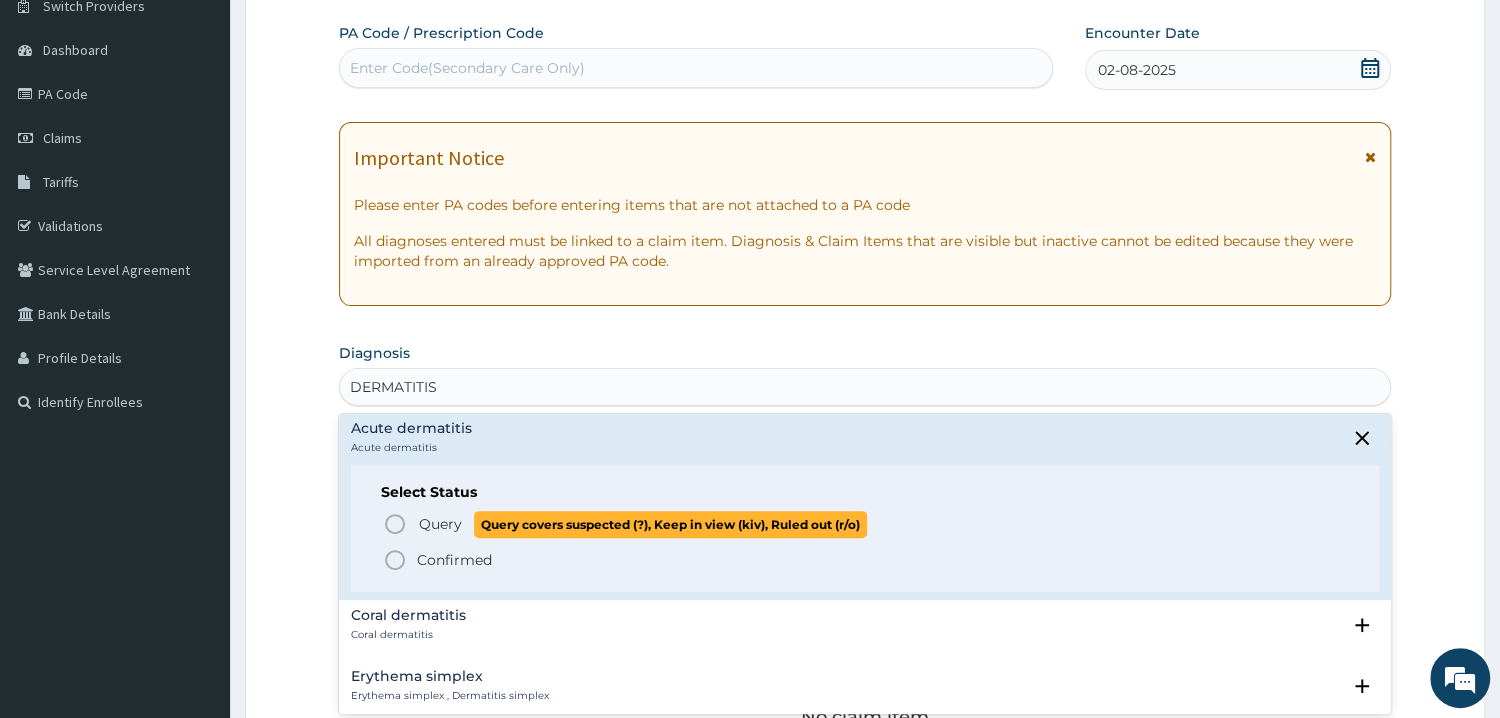 click 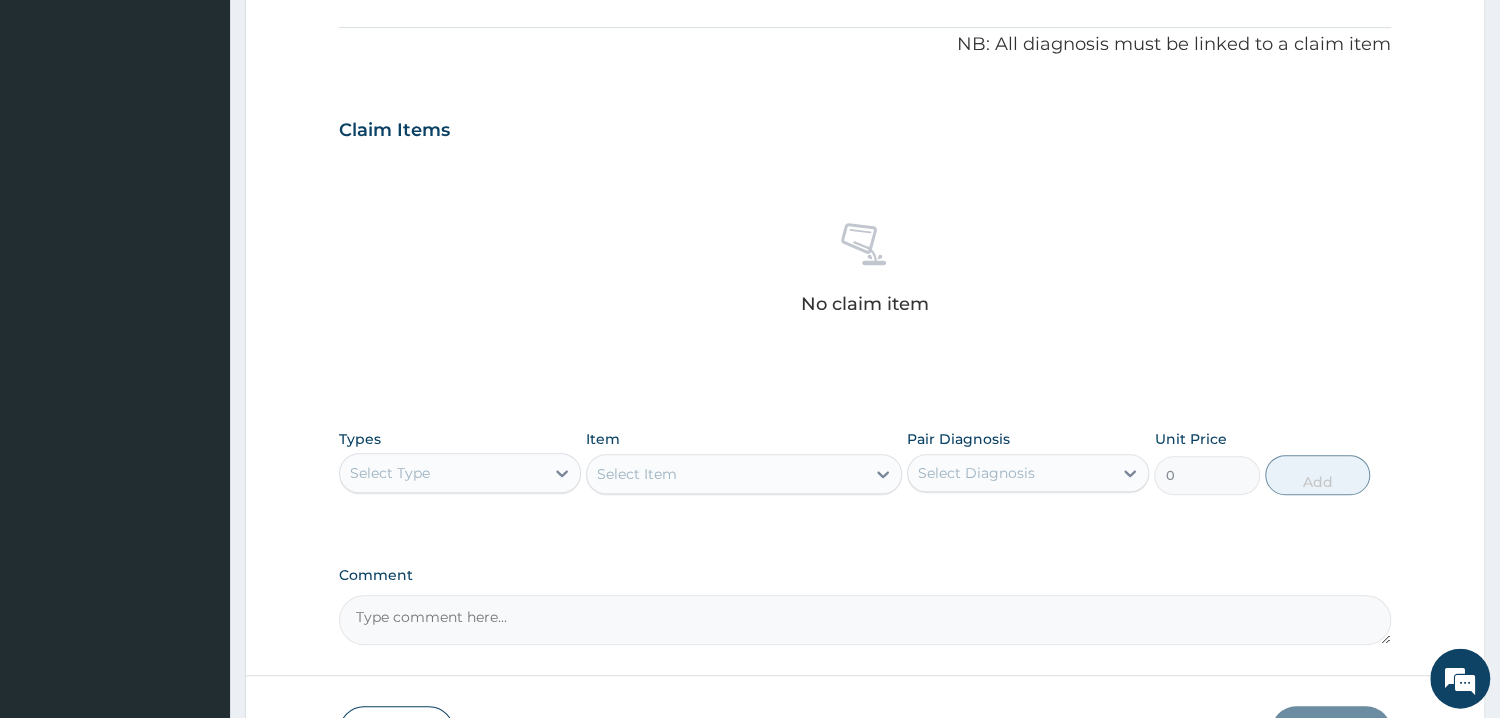 scroll, scrollTop: 704, scrollLeft: 0, axis: vertical 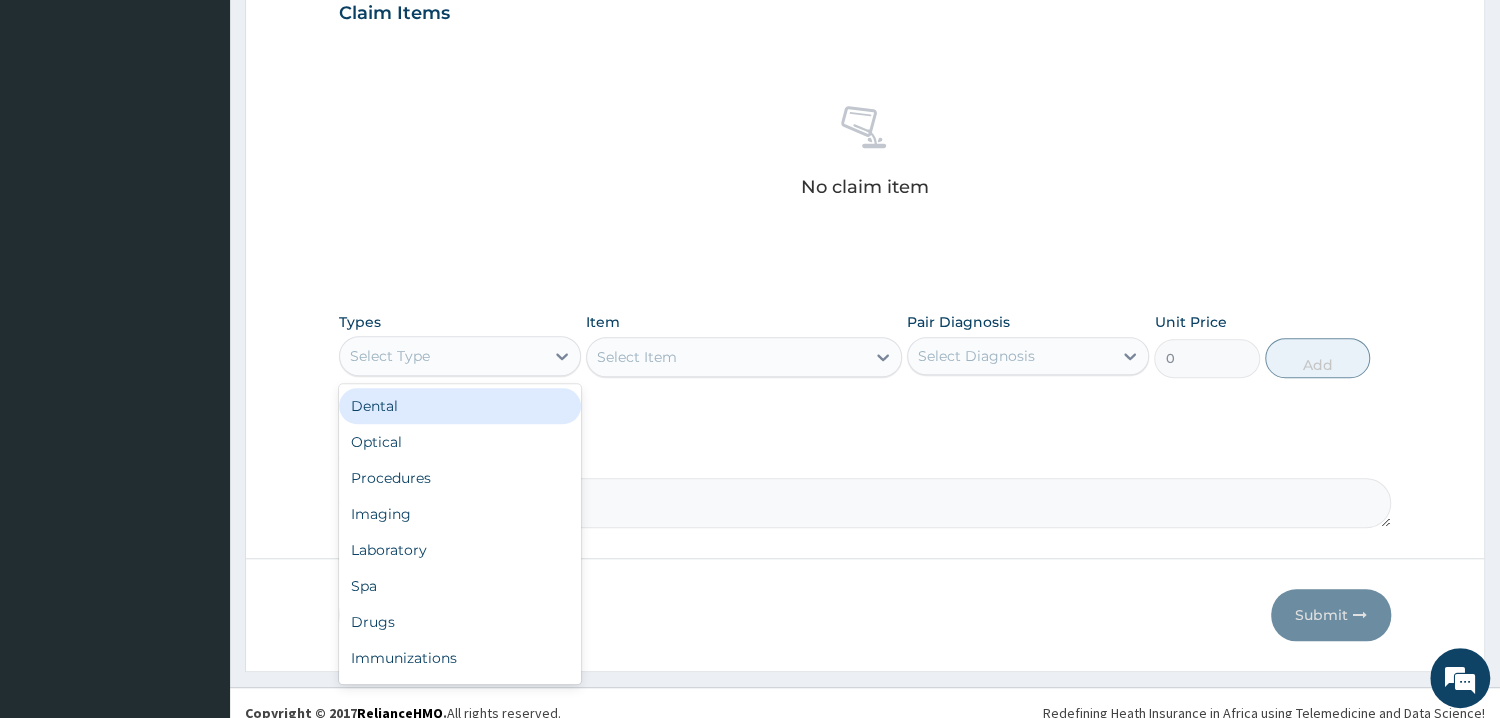click on "Select Type" at bounding box center [442, 356] 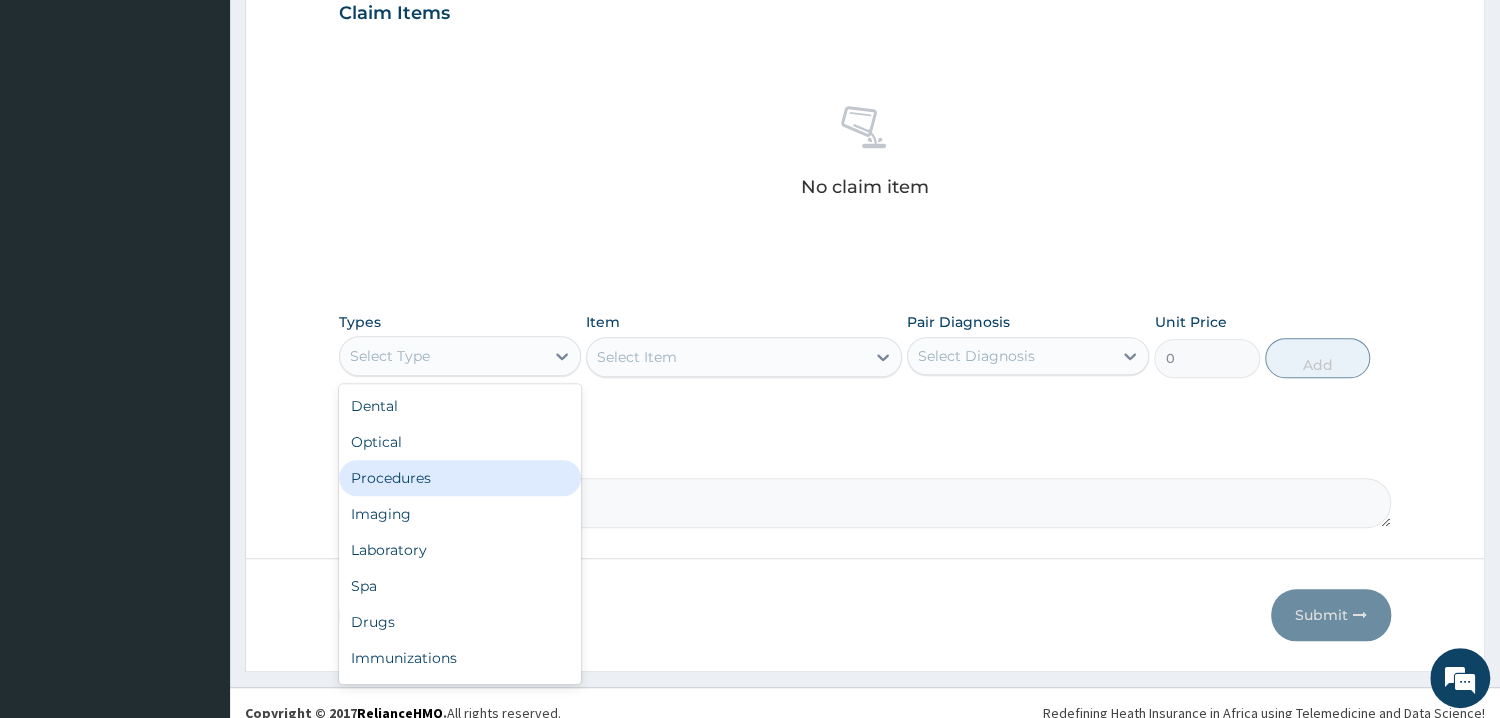 click on "Procedures" at bounding box center (460, 478) 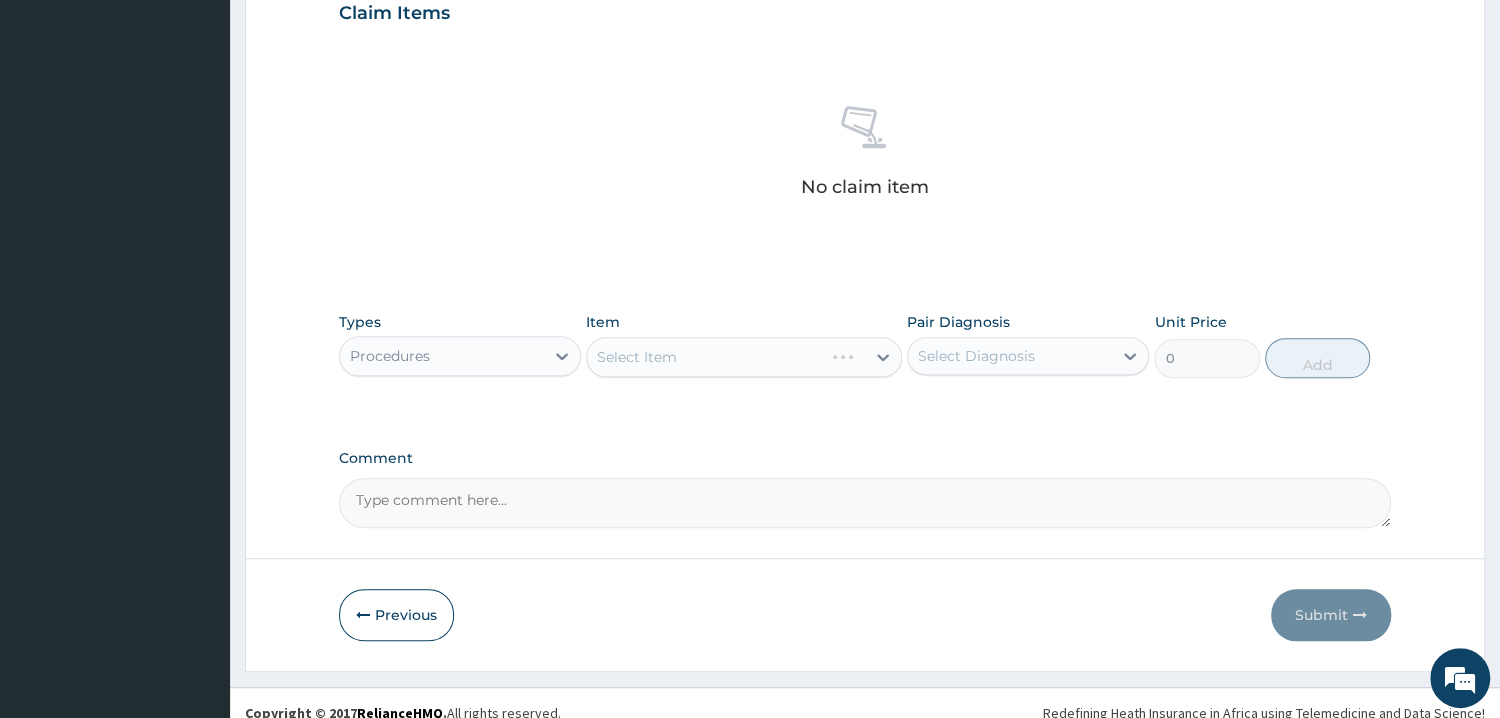 click on "Select Item" at bounding box center (744, 357) 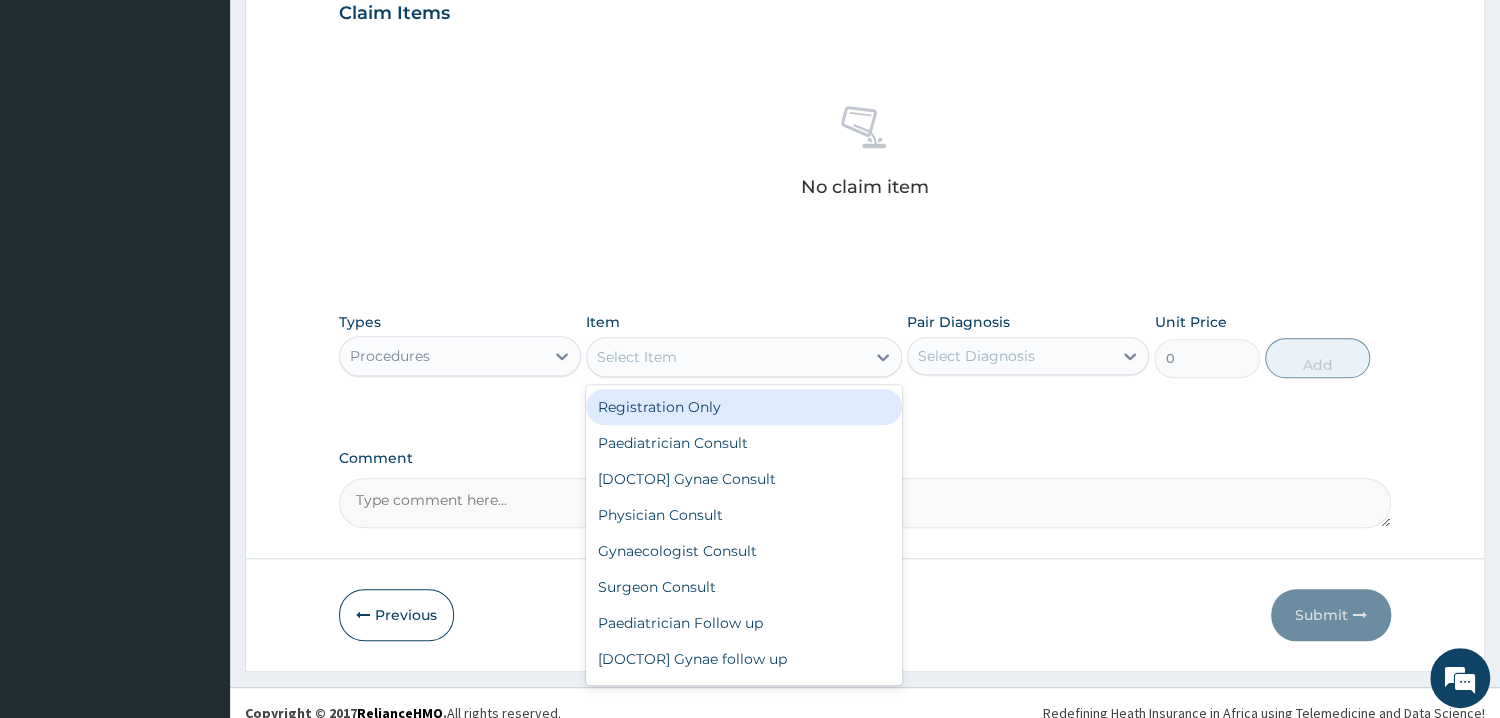 click on "Select Item" at bounding box center (726, 357) 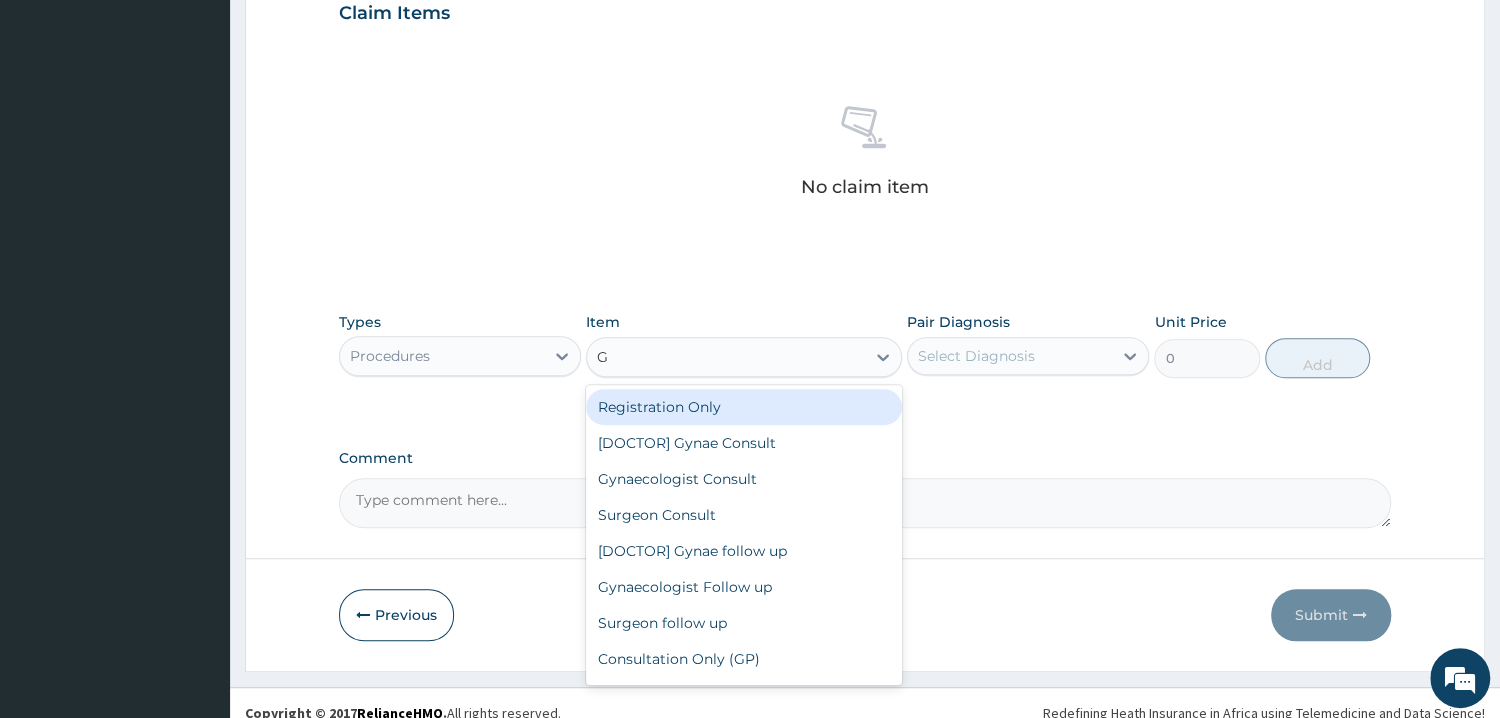 type on "GP" 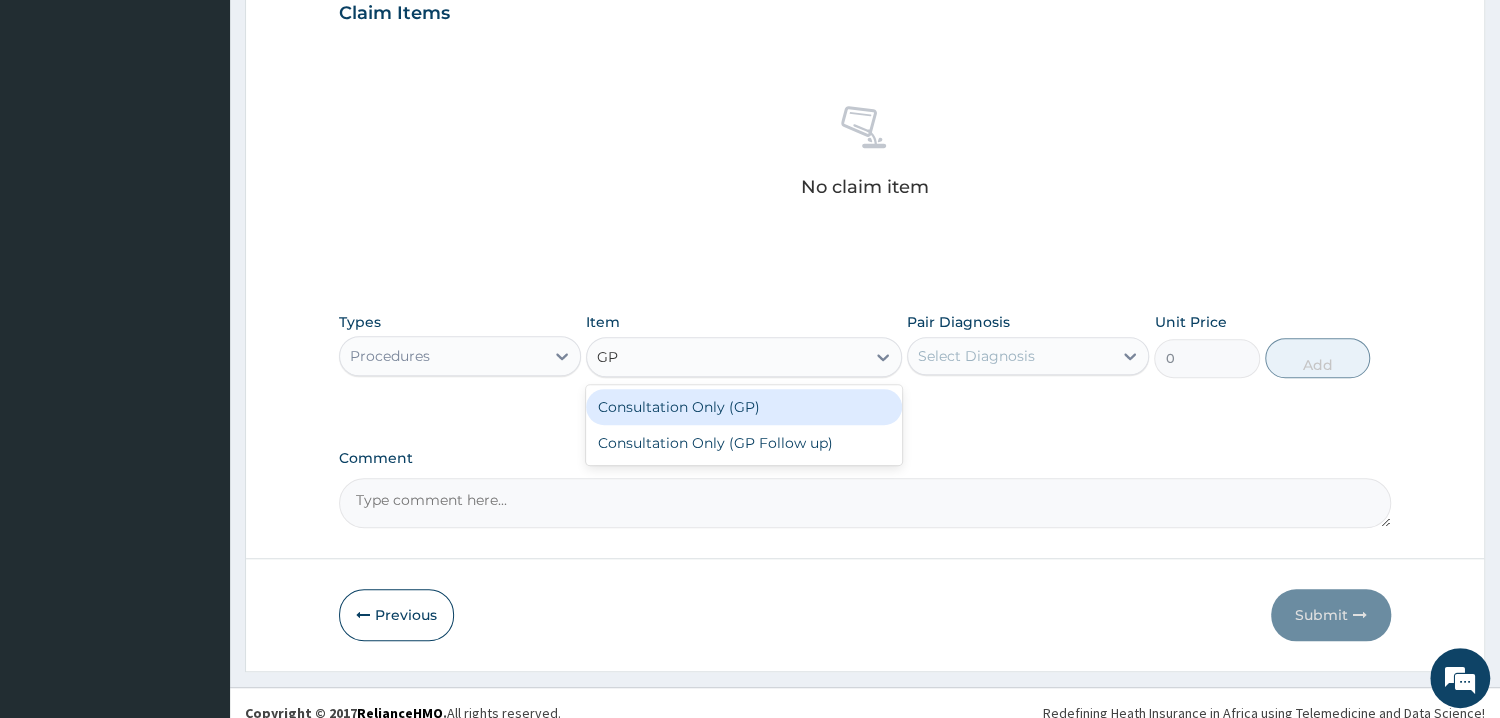 click on "Consultation Only (GP)" at bounding box center [744, 407] 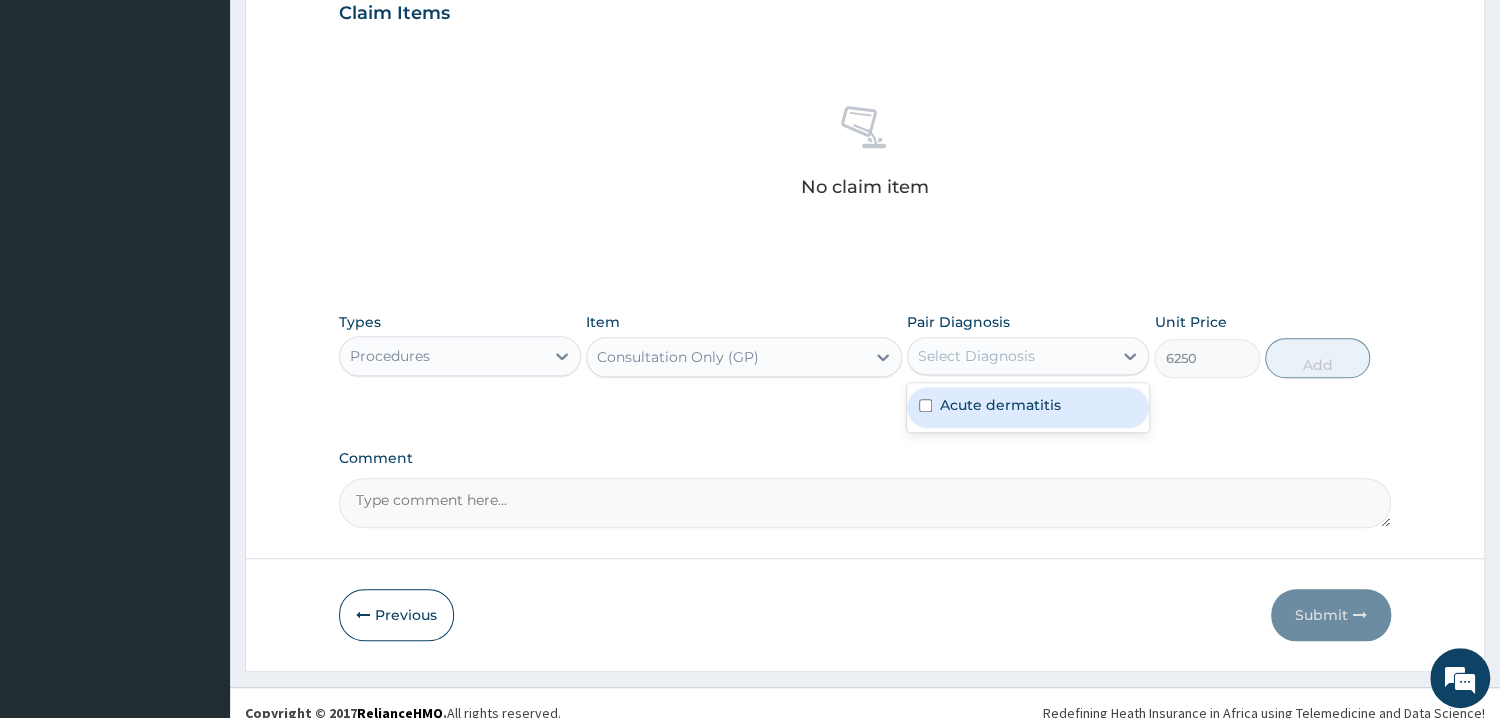 click on "Select Diagnosis" at bounding box center [1010, 356] 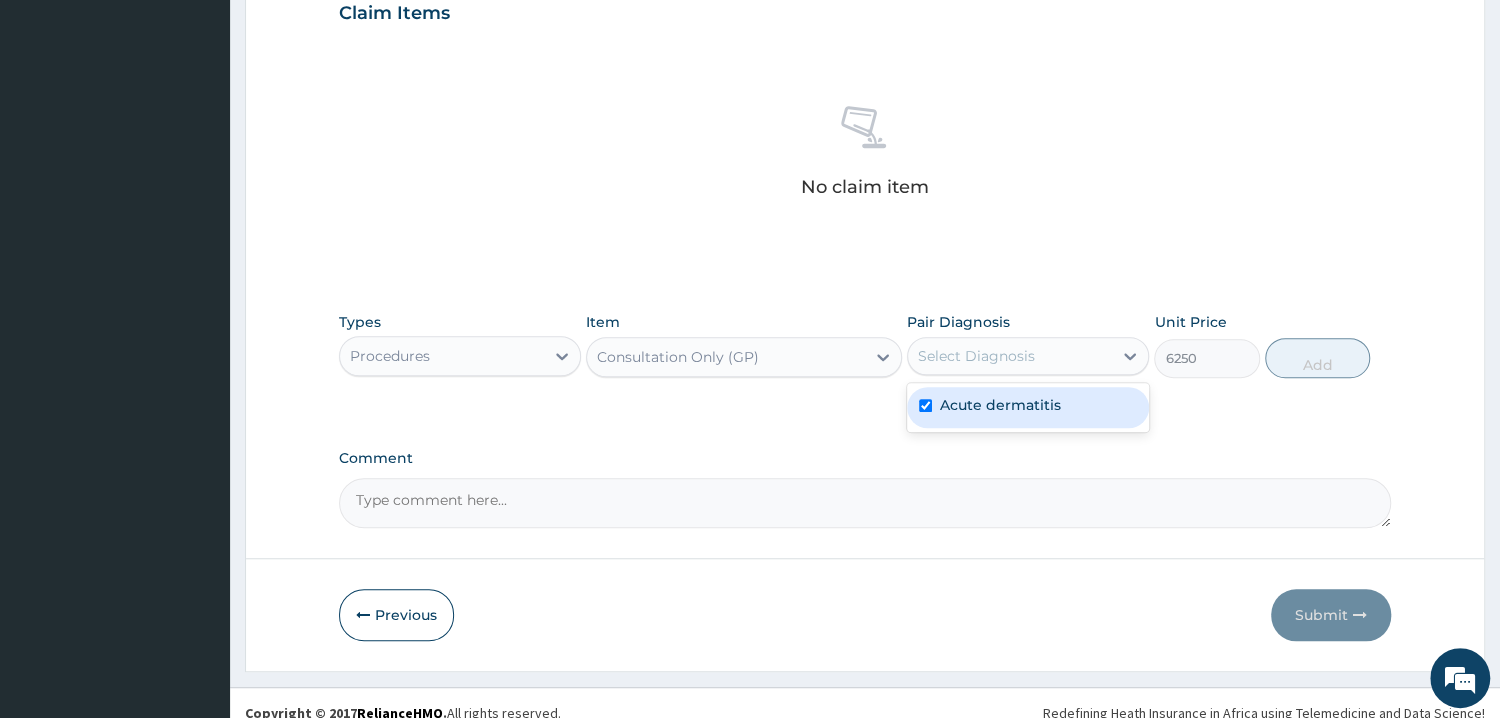 checkbox on "true" 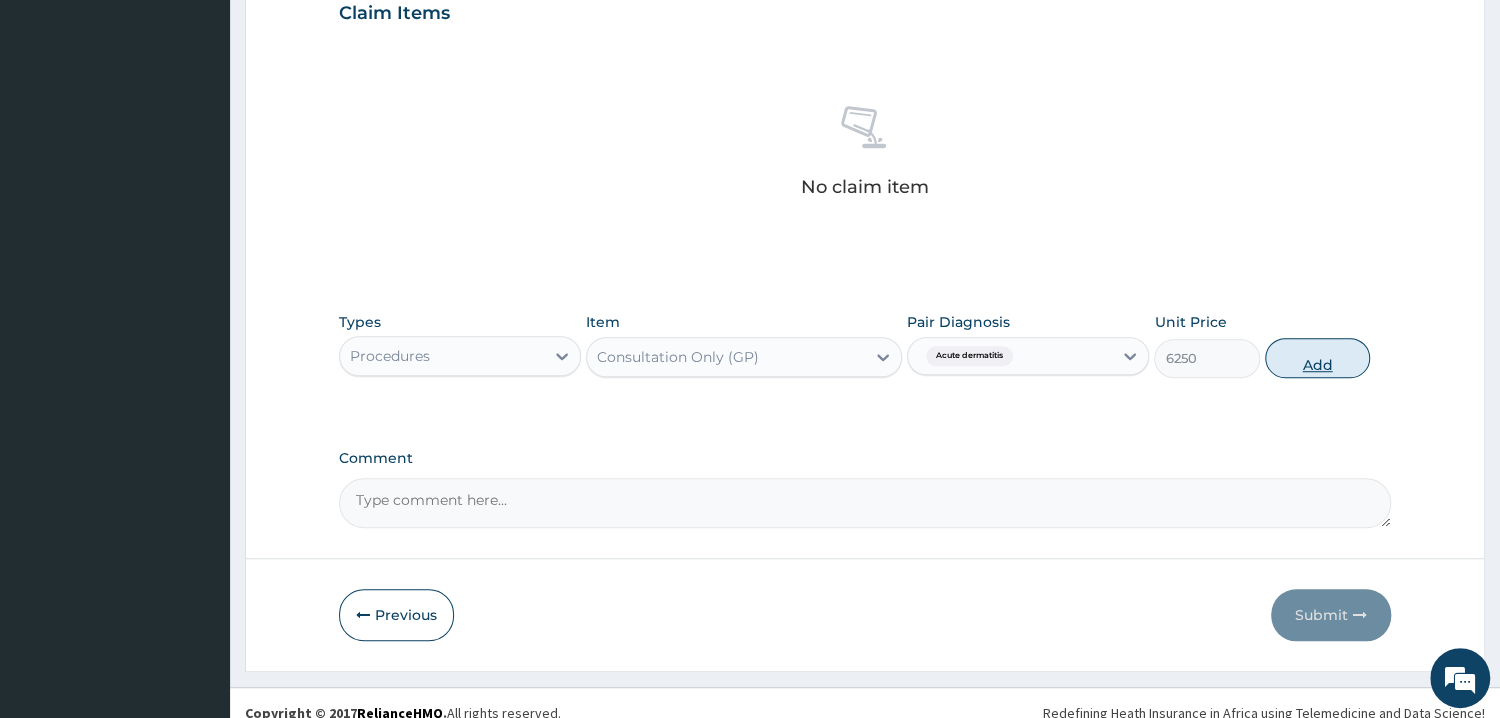 drag, startPoint x: 1320, startPoint y: 355, endPoint x: 1312, endPoint y: 385, distance: 31.04835 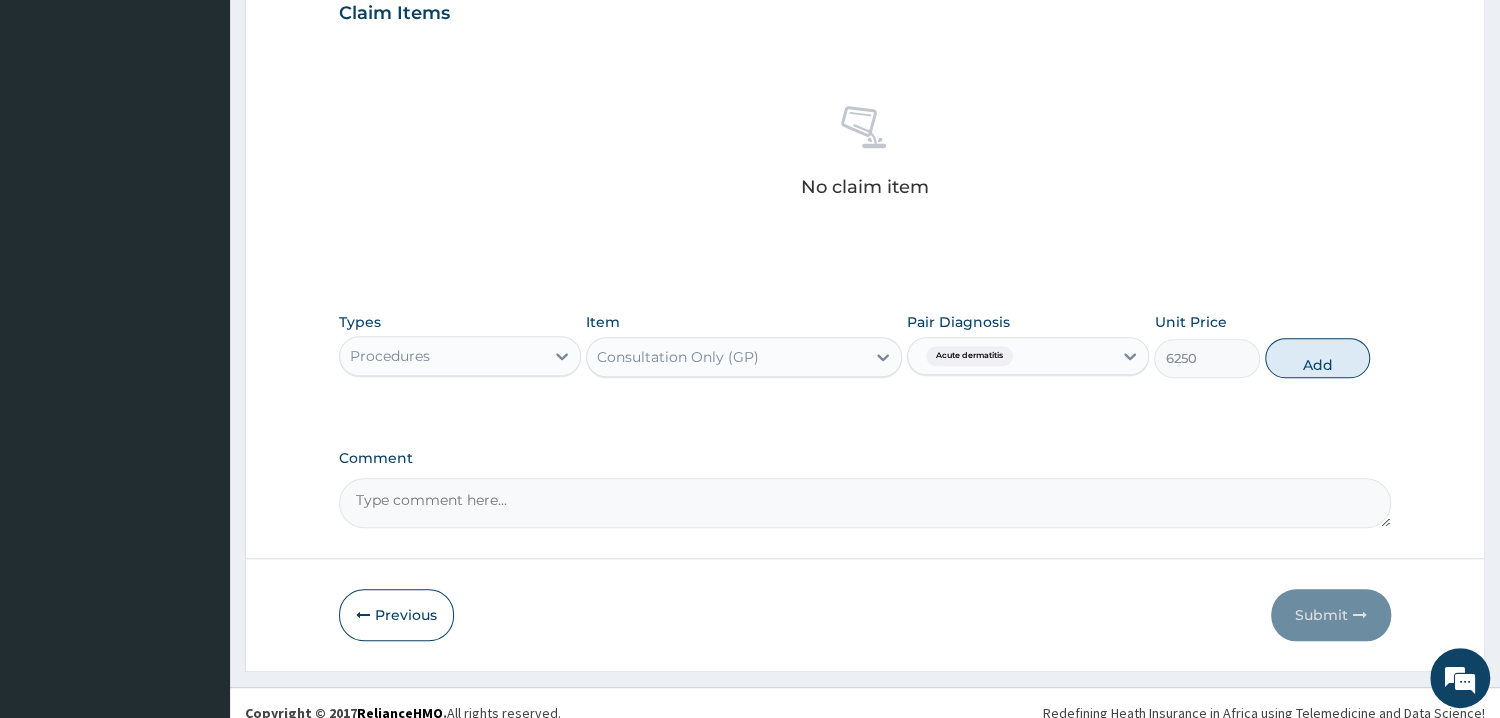 click on "Add" at bounding box center [1317, 358] 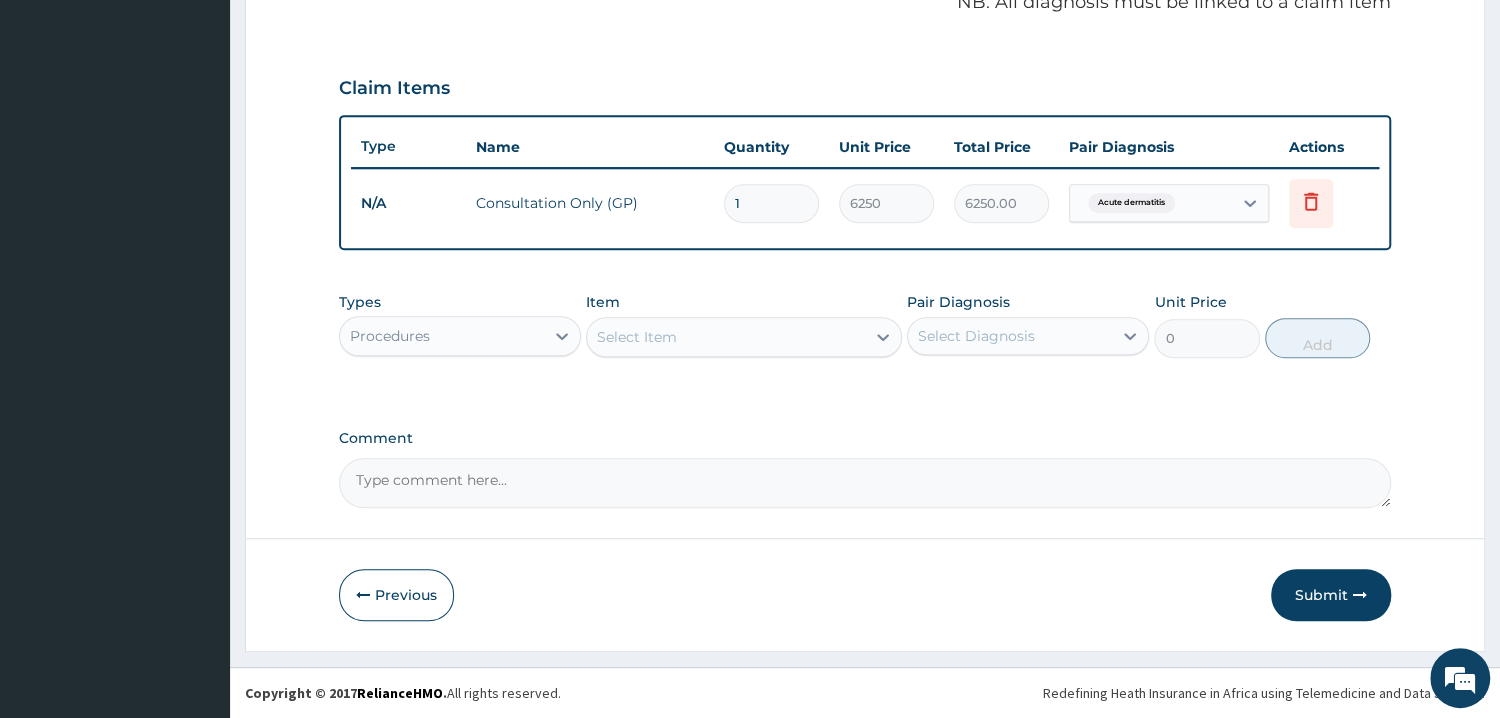 scroll, scrollTop: 627, scrollLeft: 0, axis: vertical 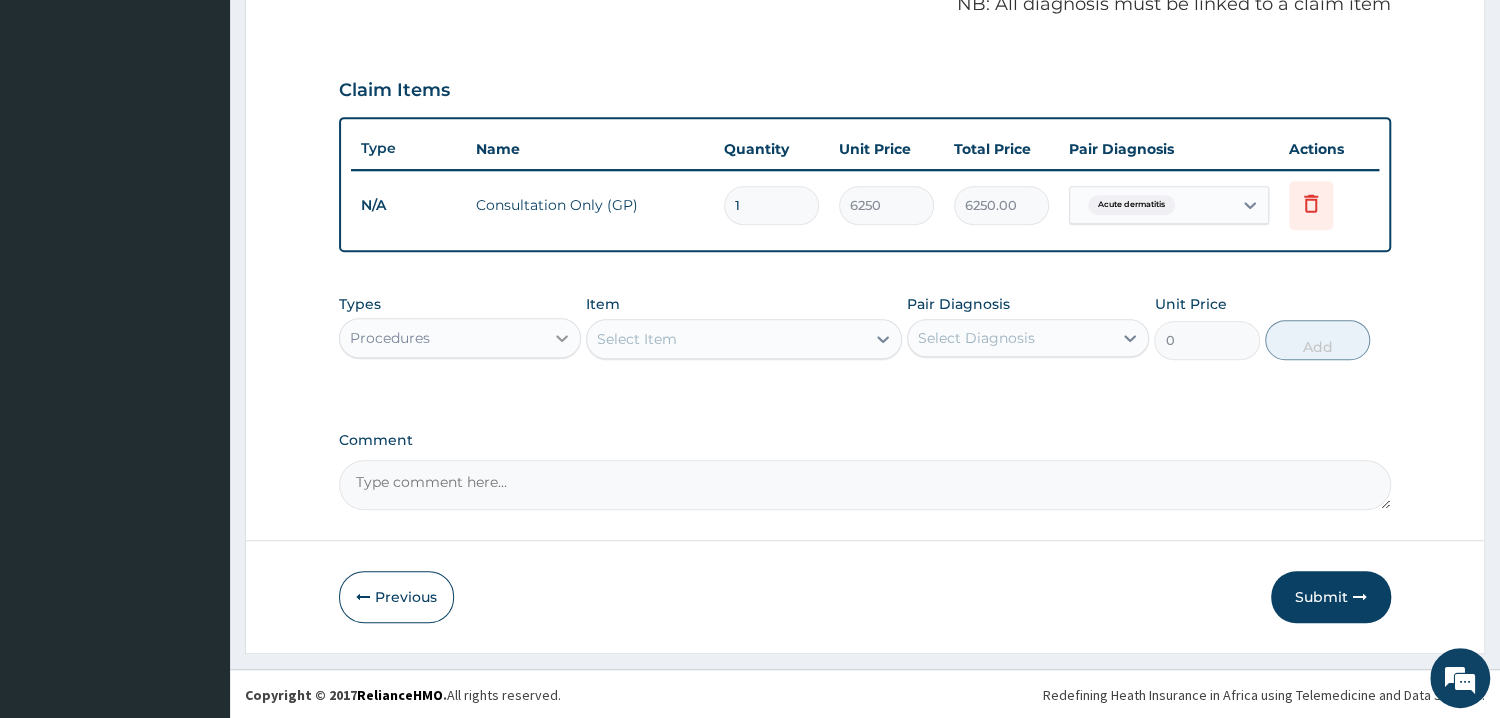 click 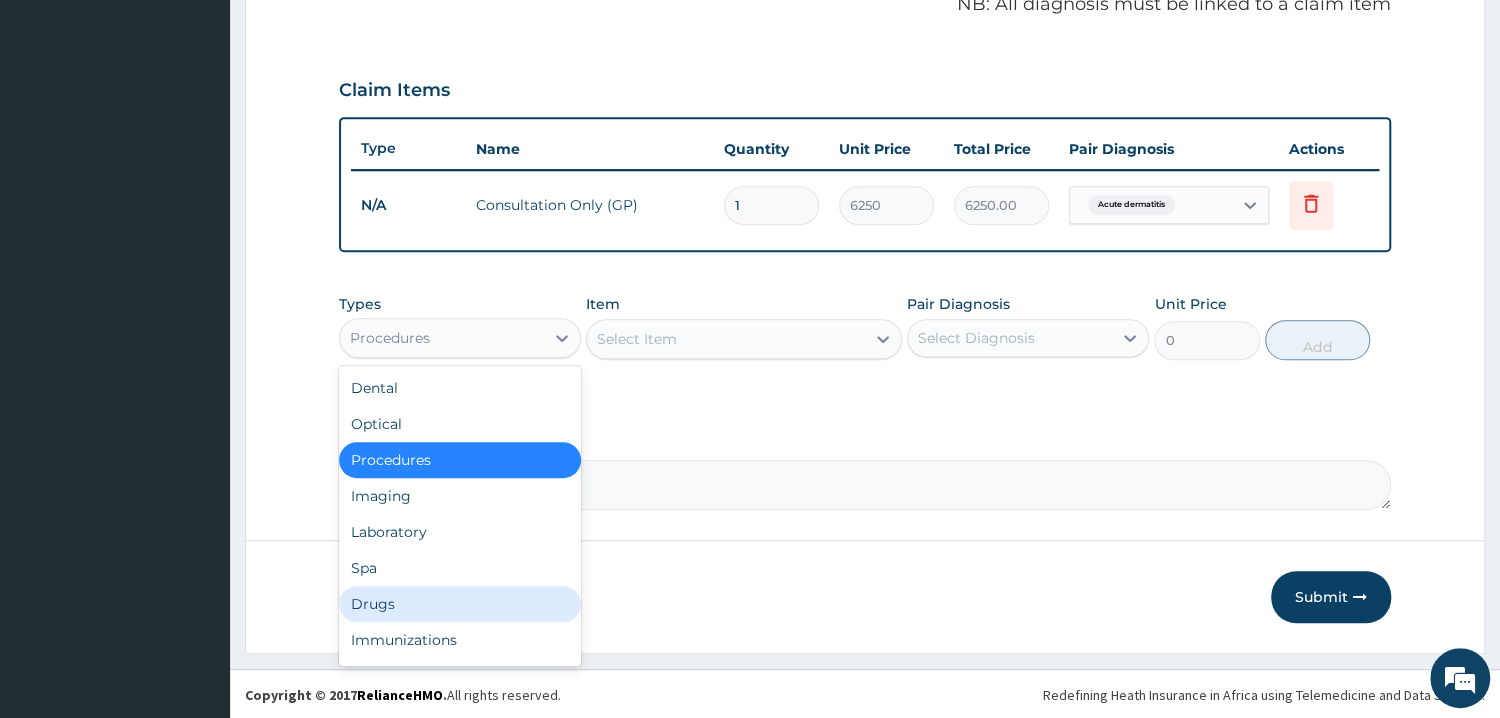 drag, startPoint x: 459, startPoint y: 603, endPoint x: 456, endPoint y: 587, distance: 16.27882 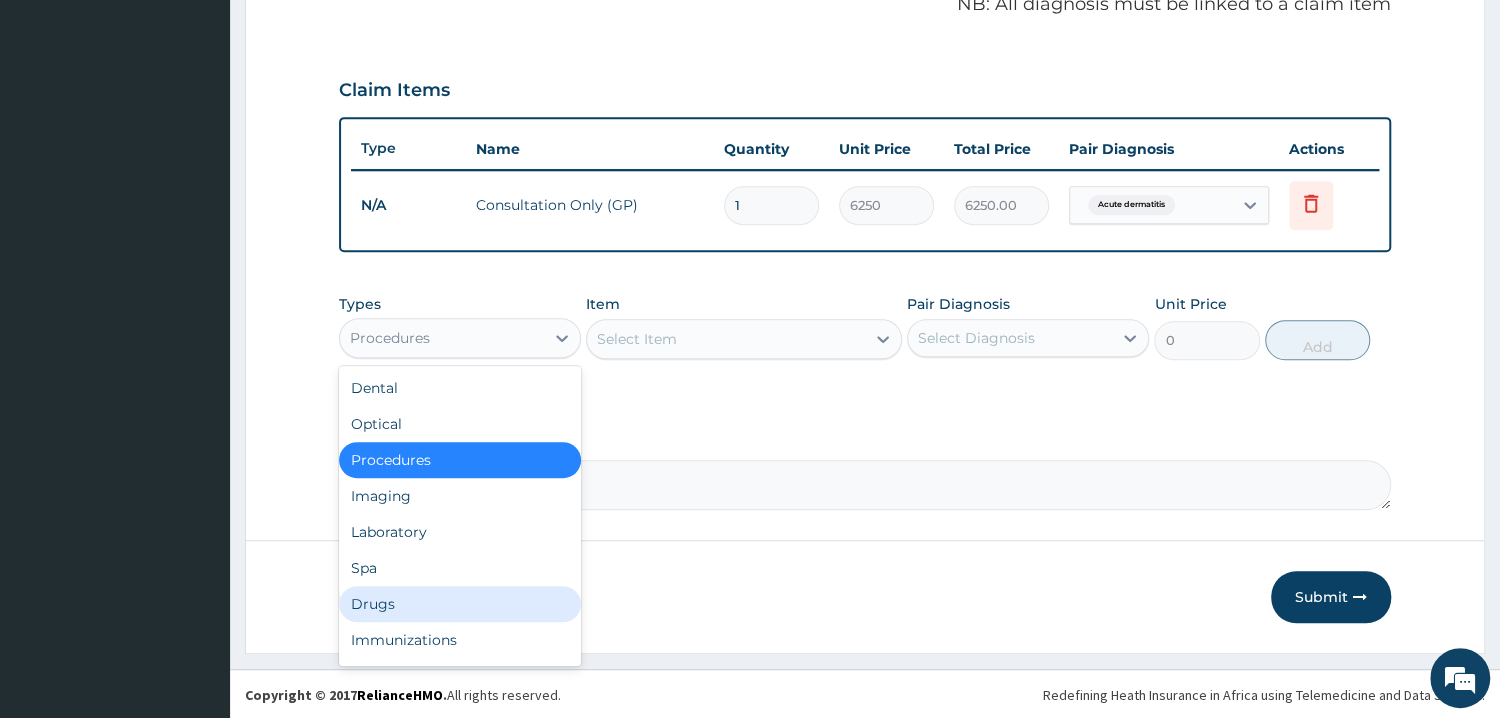 click on "Drugs" at bounding box center [460, 604] 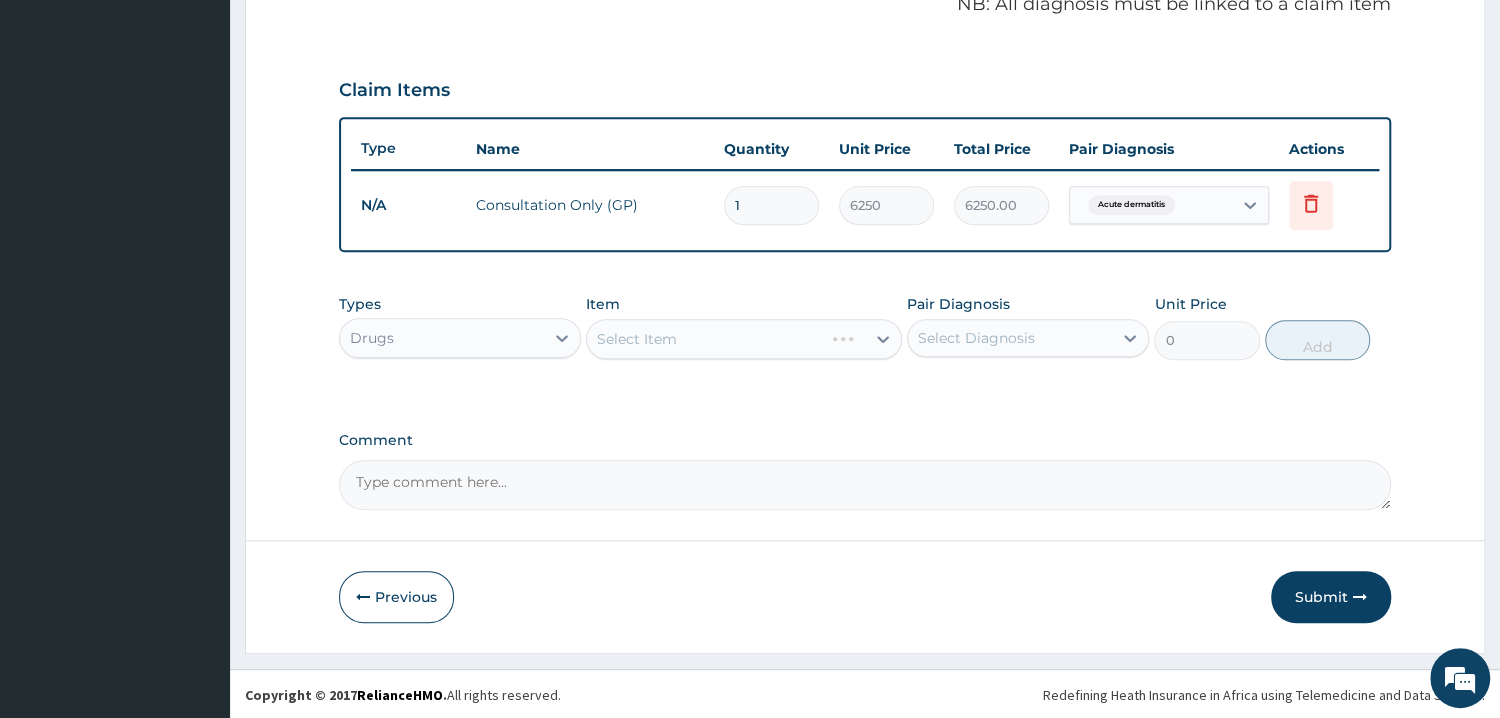 click on "Select Item" at bounding box center [744, 339] 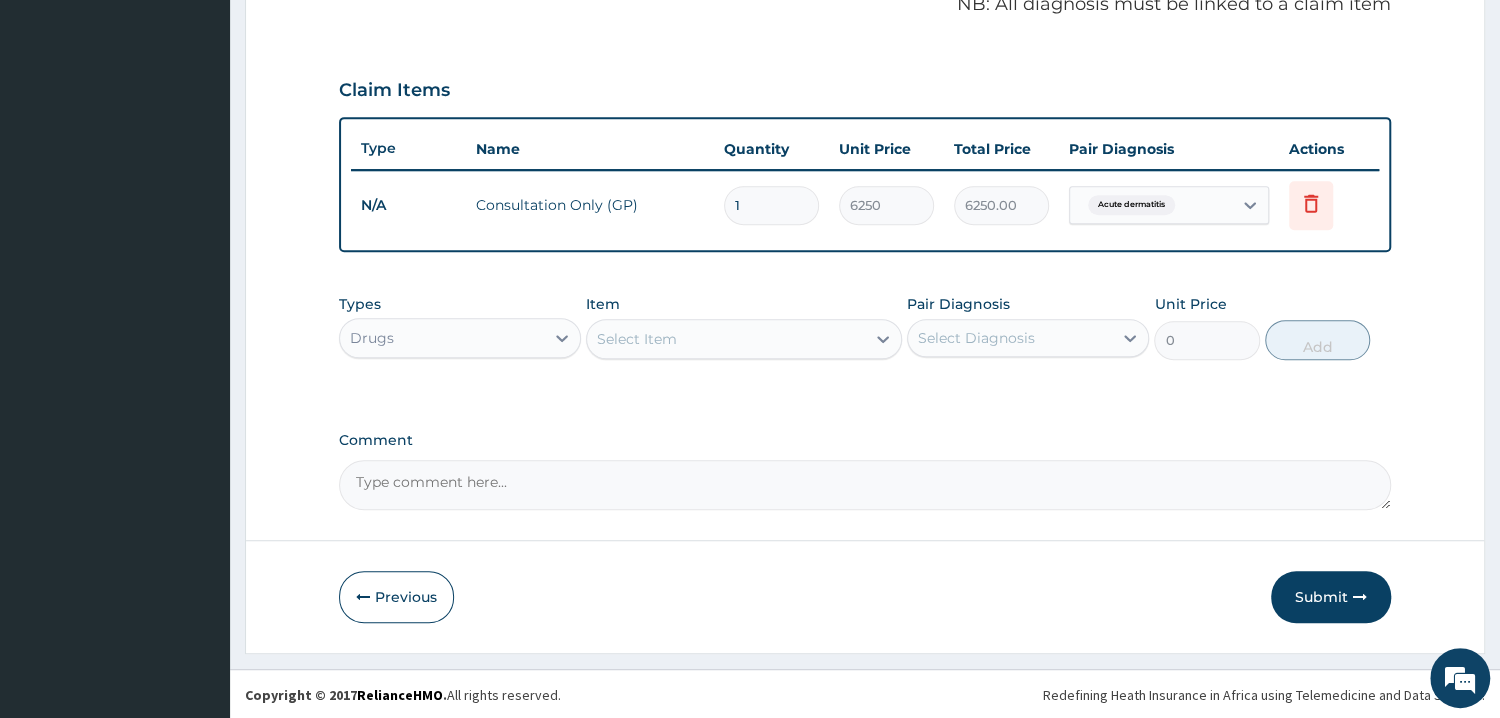 click on "Select Item" at bounding box center (744, 339) 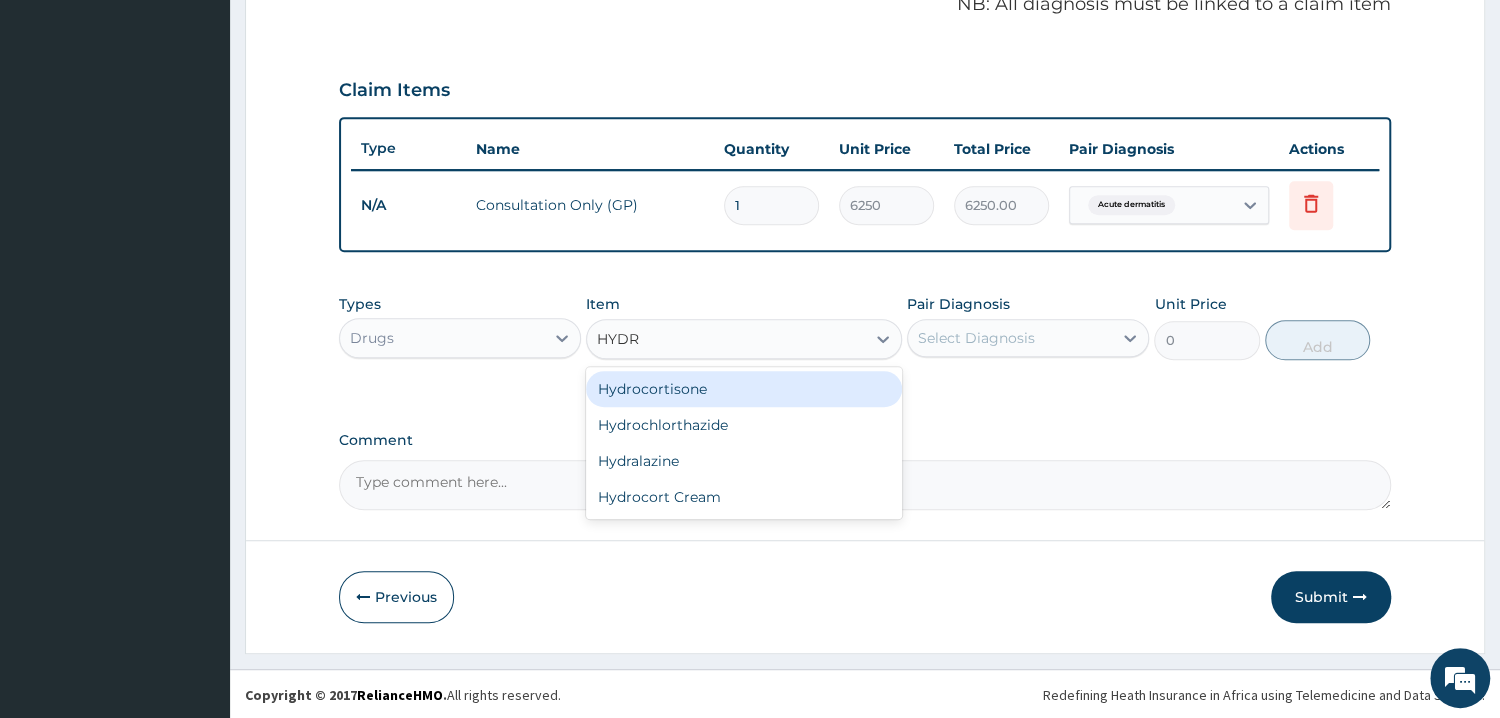 type on "HYDRO" 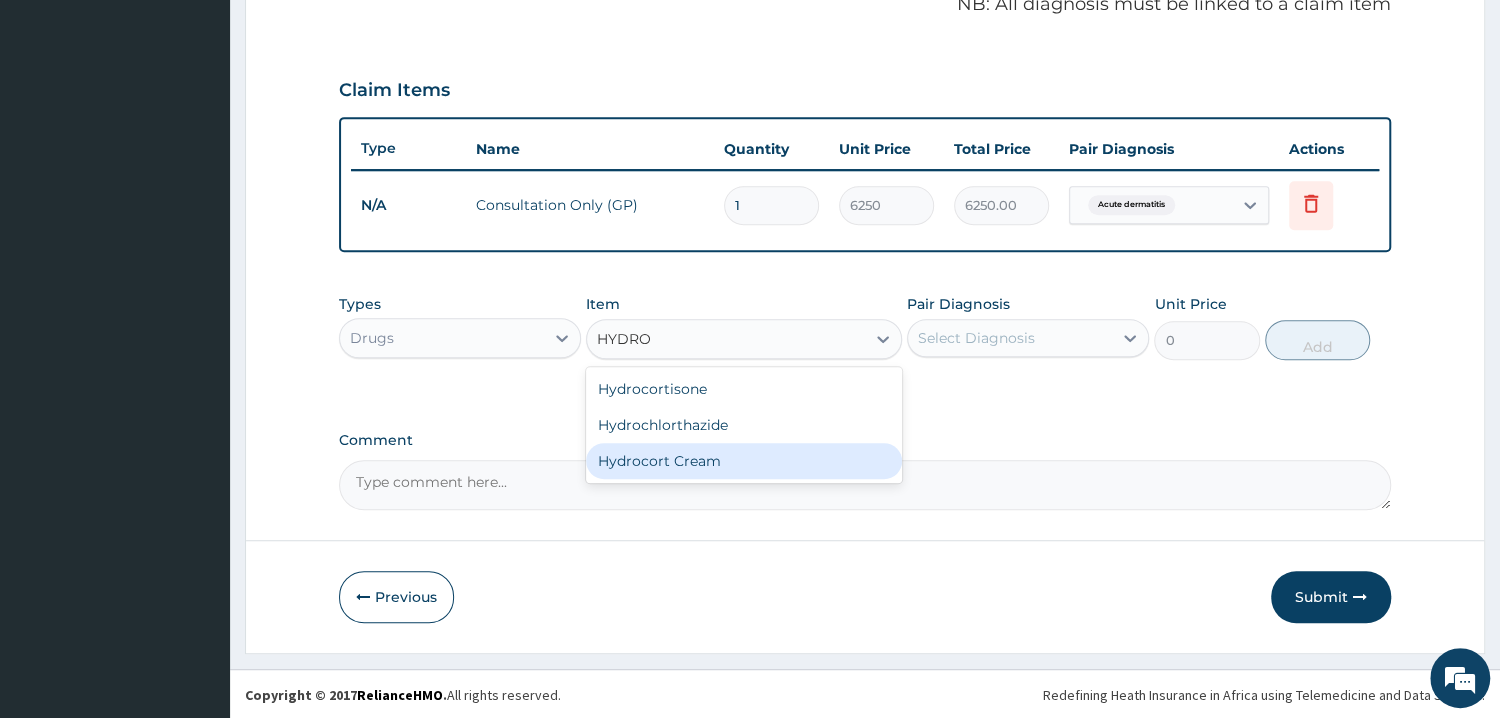 click on "Hydrocort Cream" at bounding box center [744, 461] 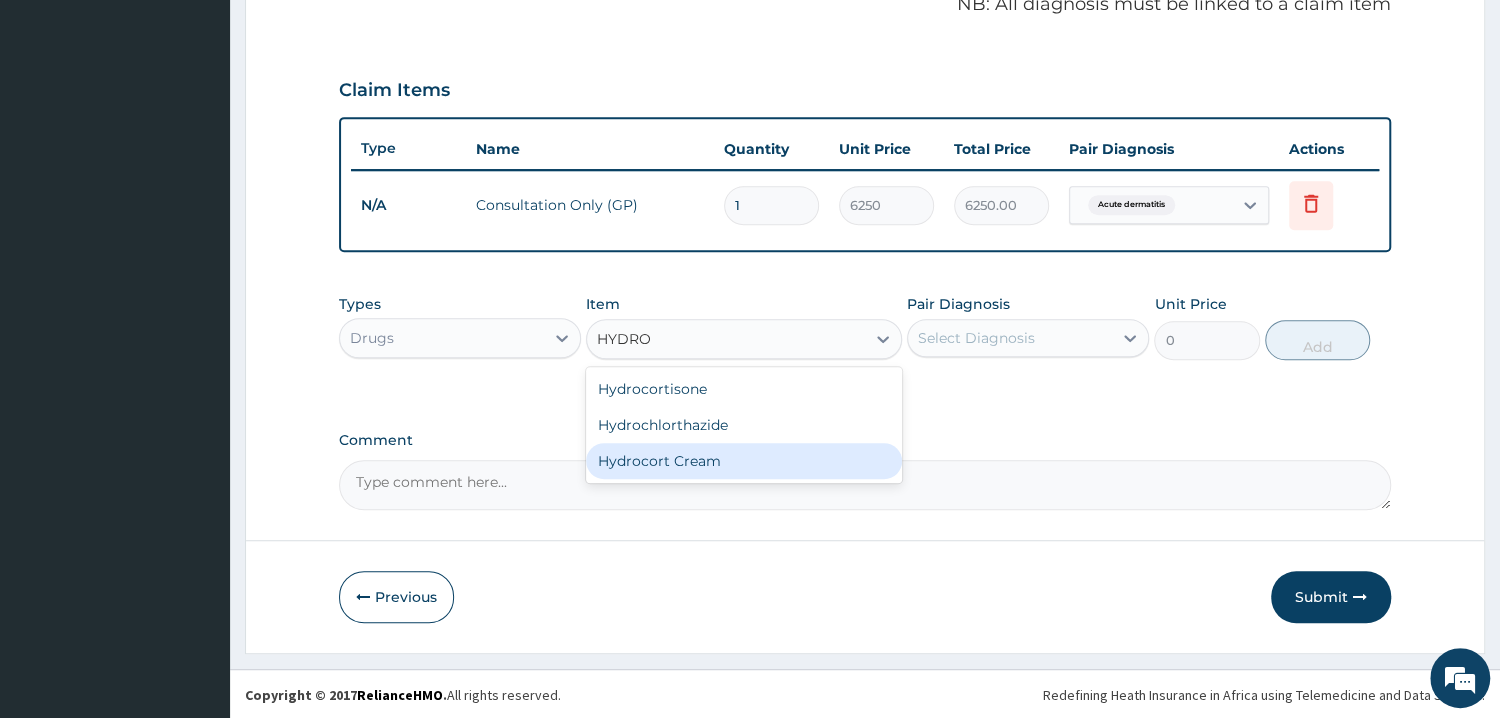 type 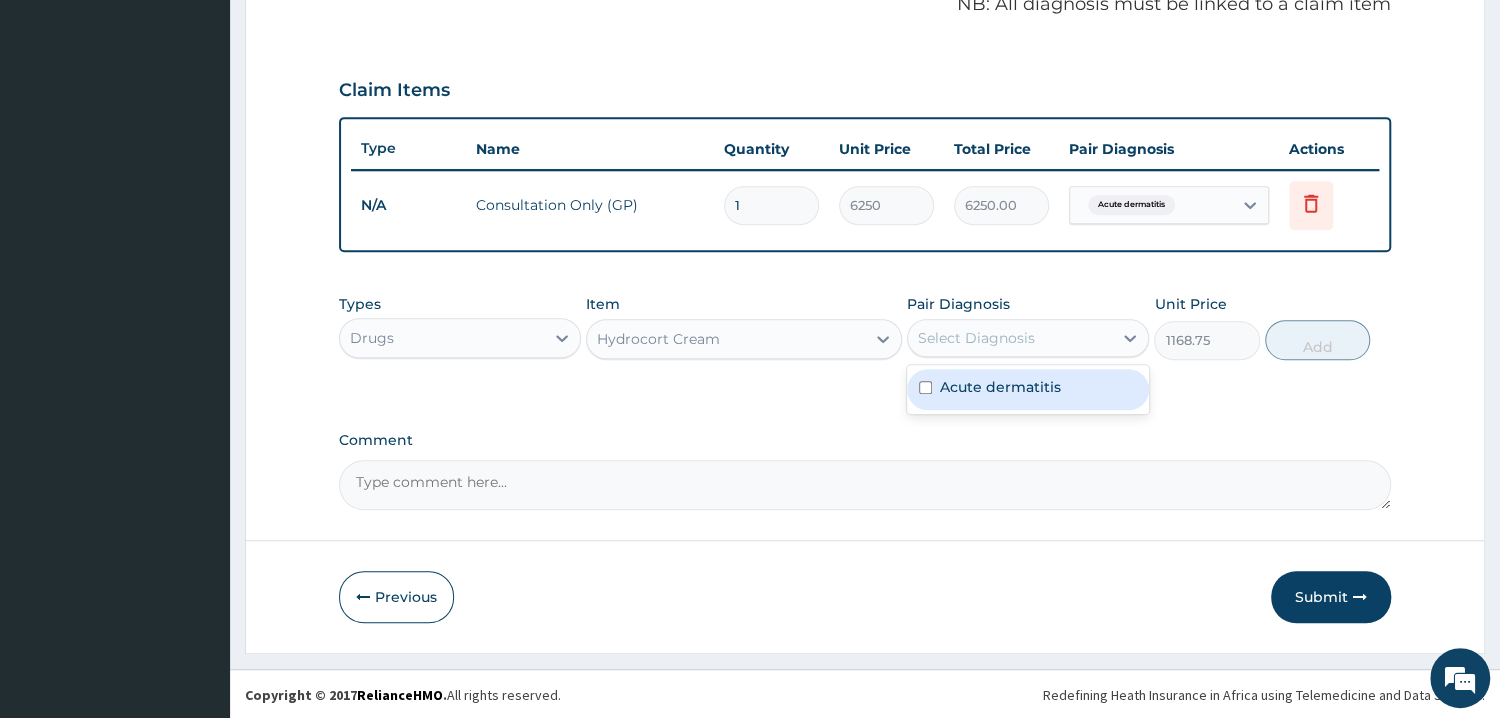click on "Select Diagnosis" at bounding box center (1010, 338) 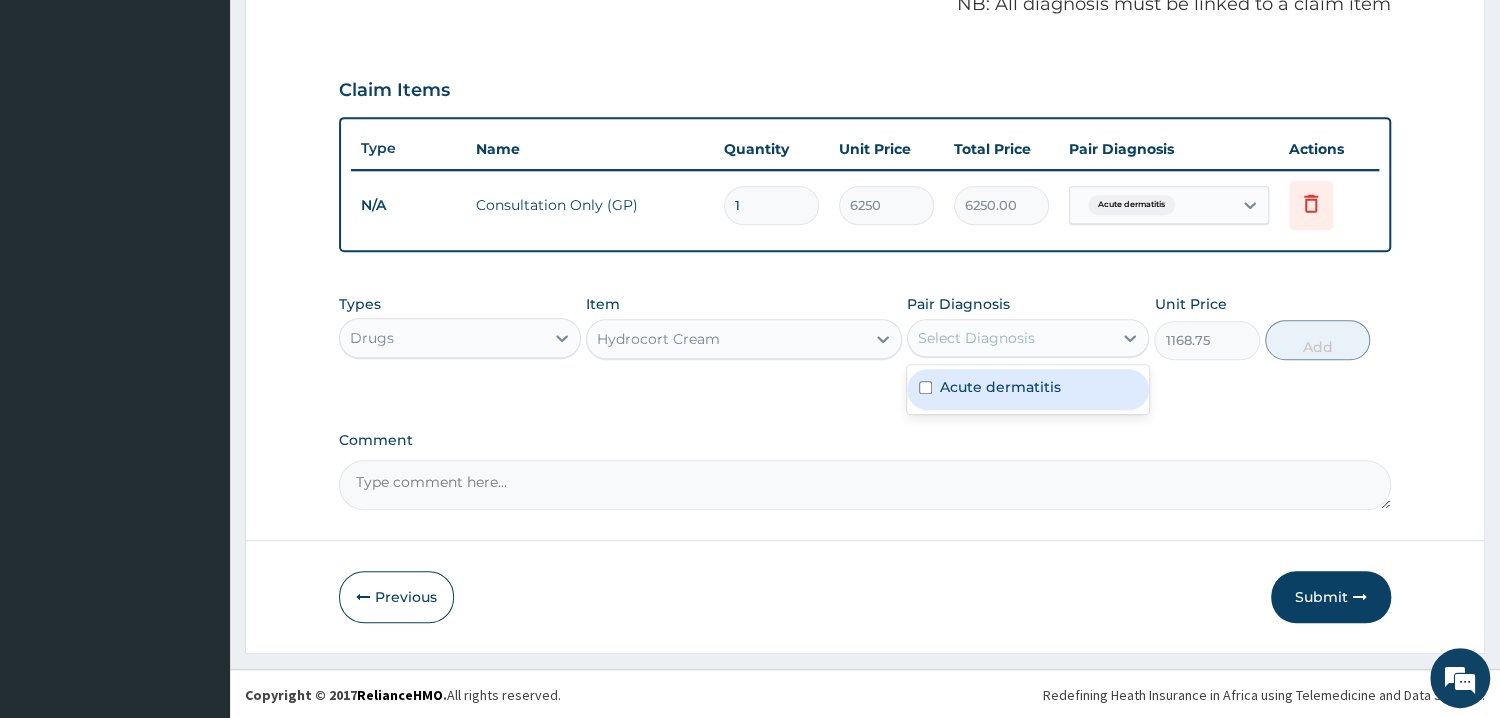 click on "Acute dermatitis" at bounding box center (1000, 387) 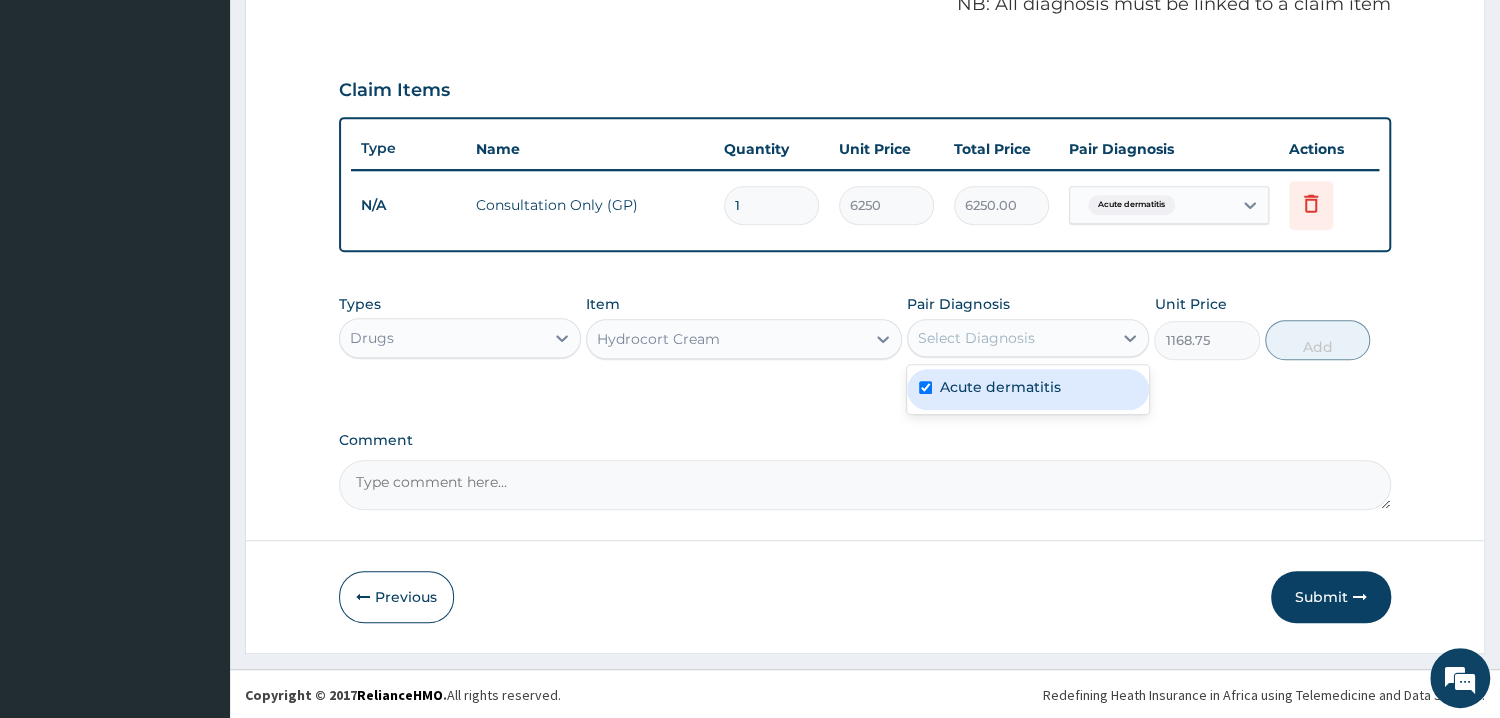 checkbox on "true" 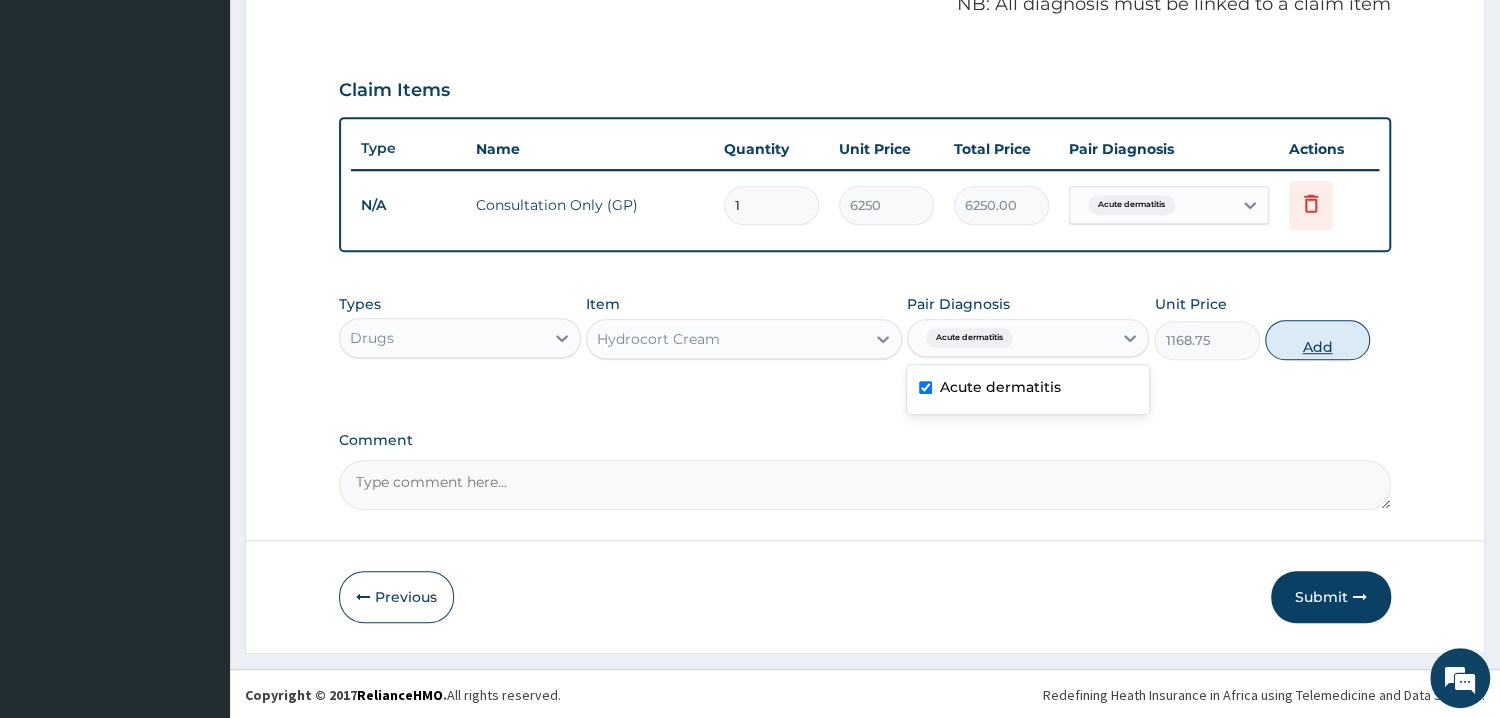click on "Add" at bounding box center (1317, 340) 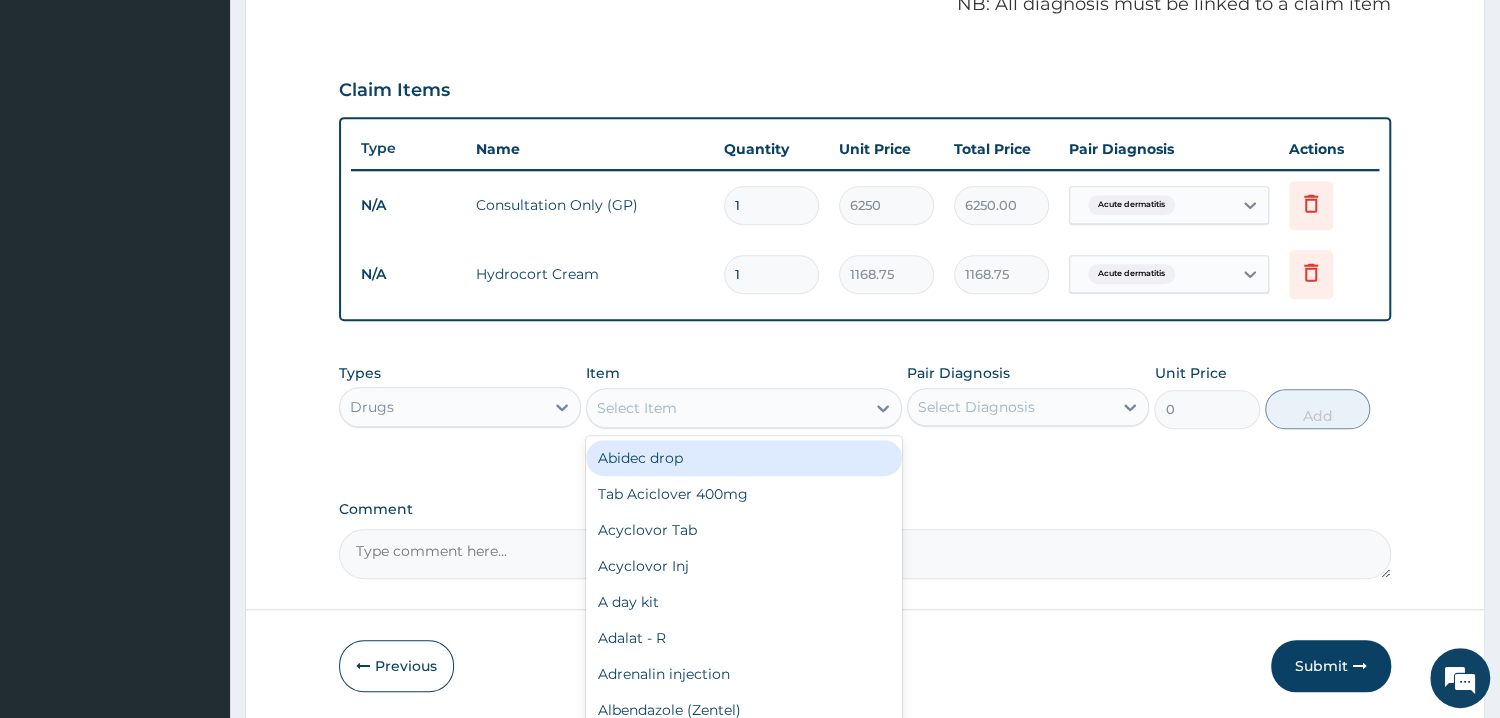 click on "Select Item" at bounding box center [726, 408] 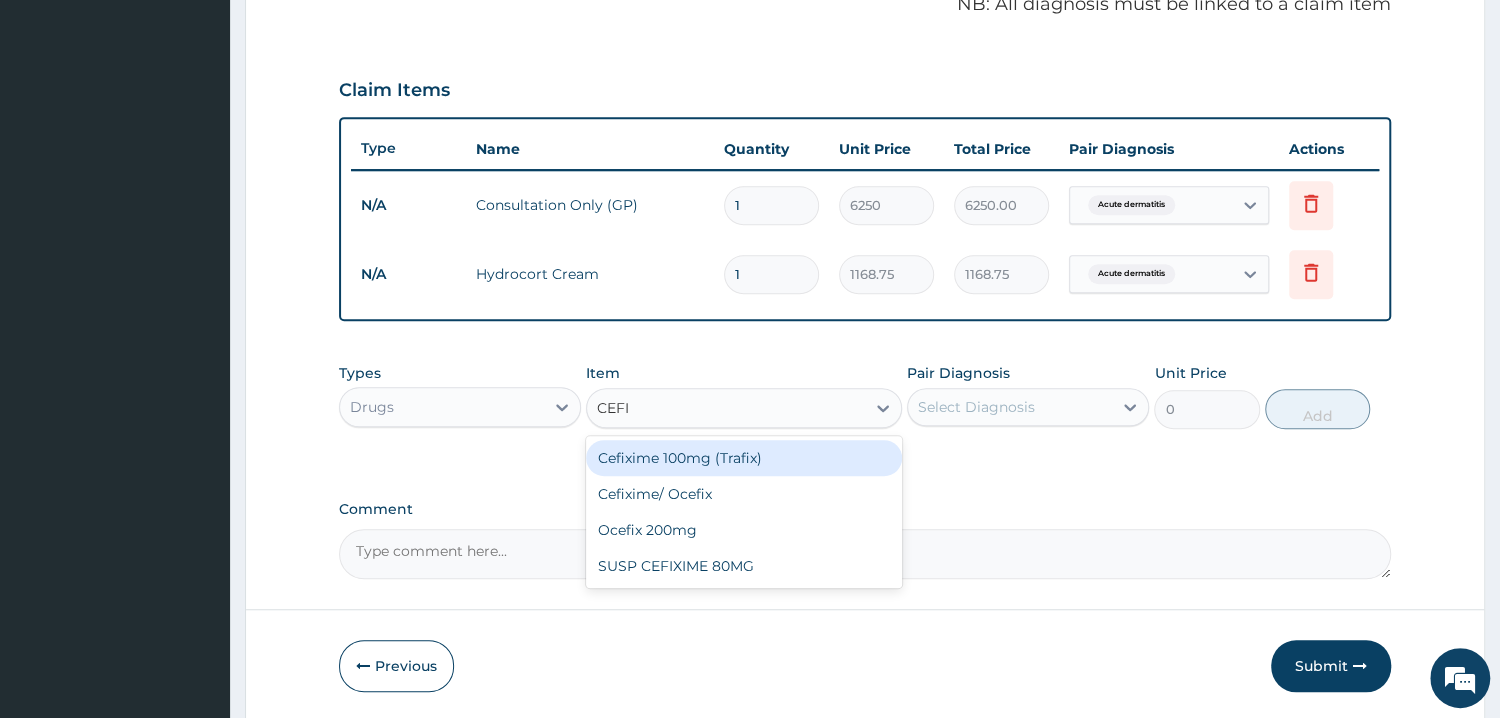 type on "CEFIX" 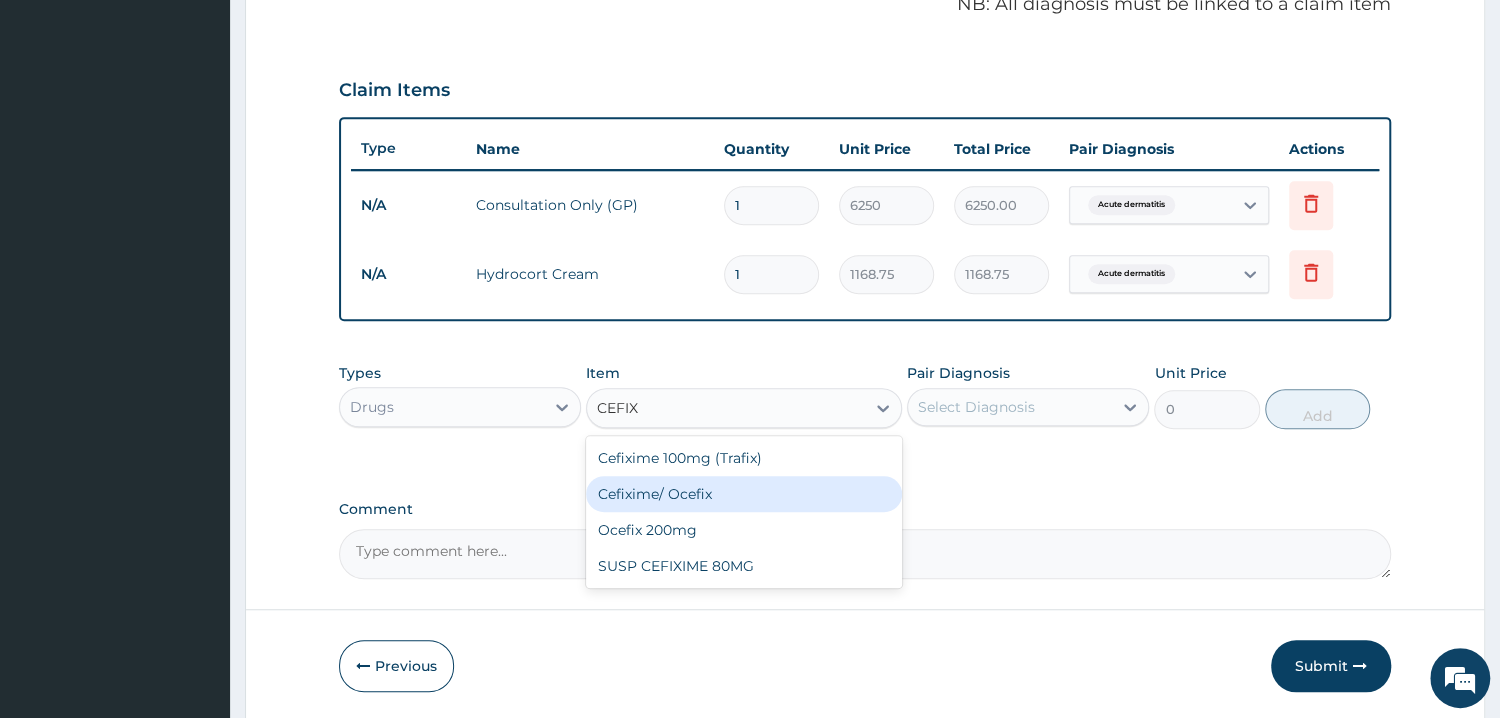 click on "Cefixime/ Ocefix" at bounding box center (744, 494) 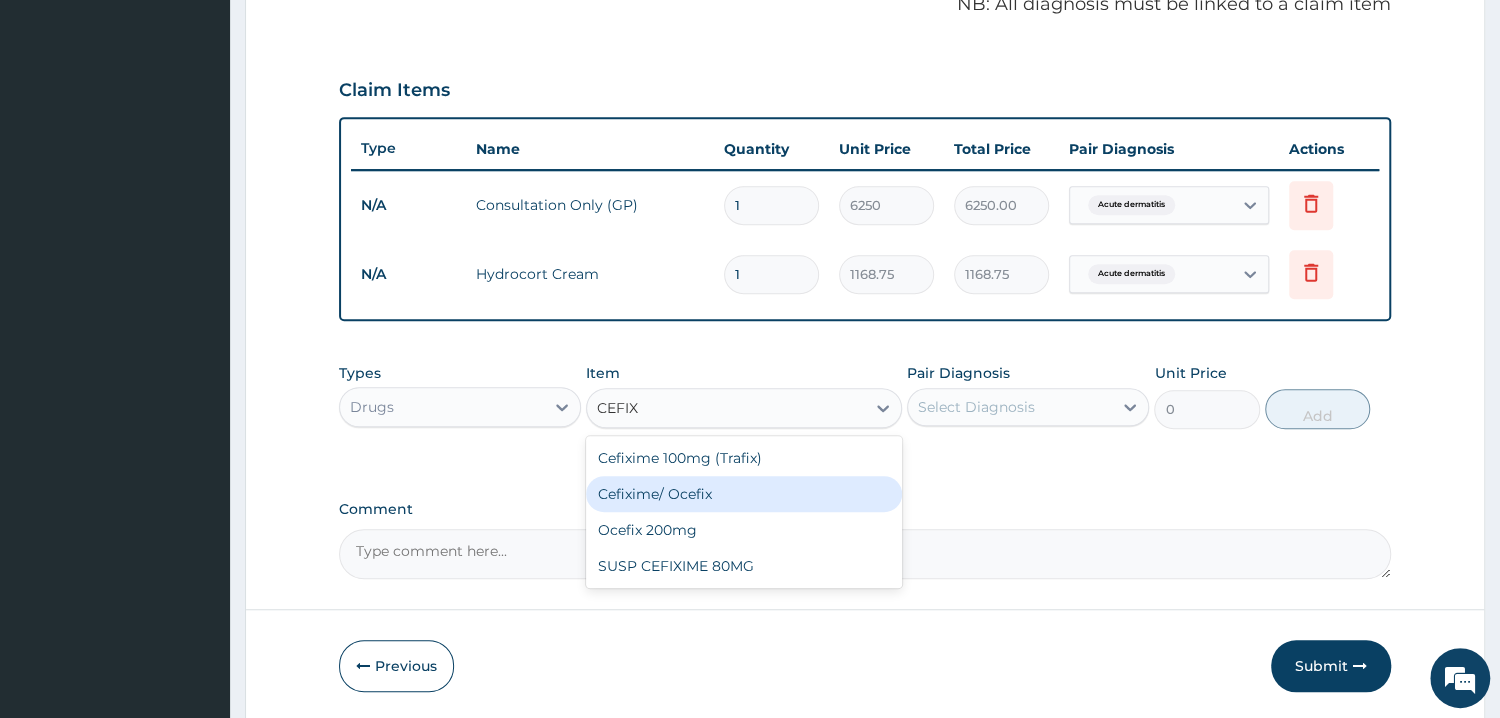type 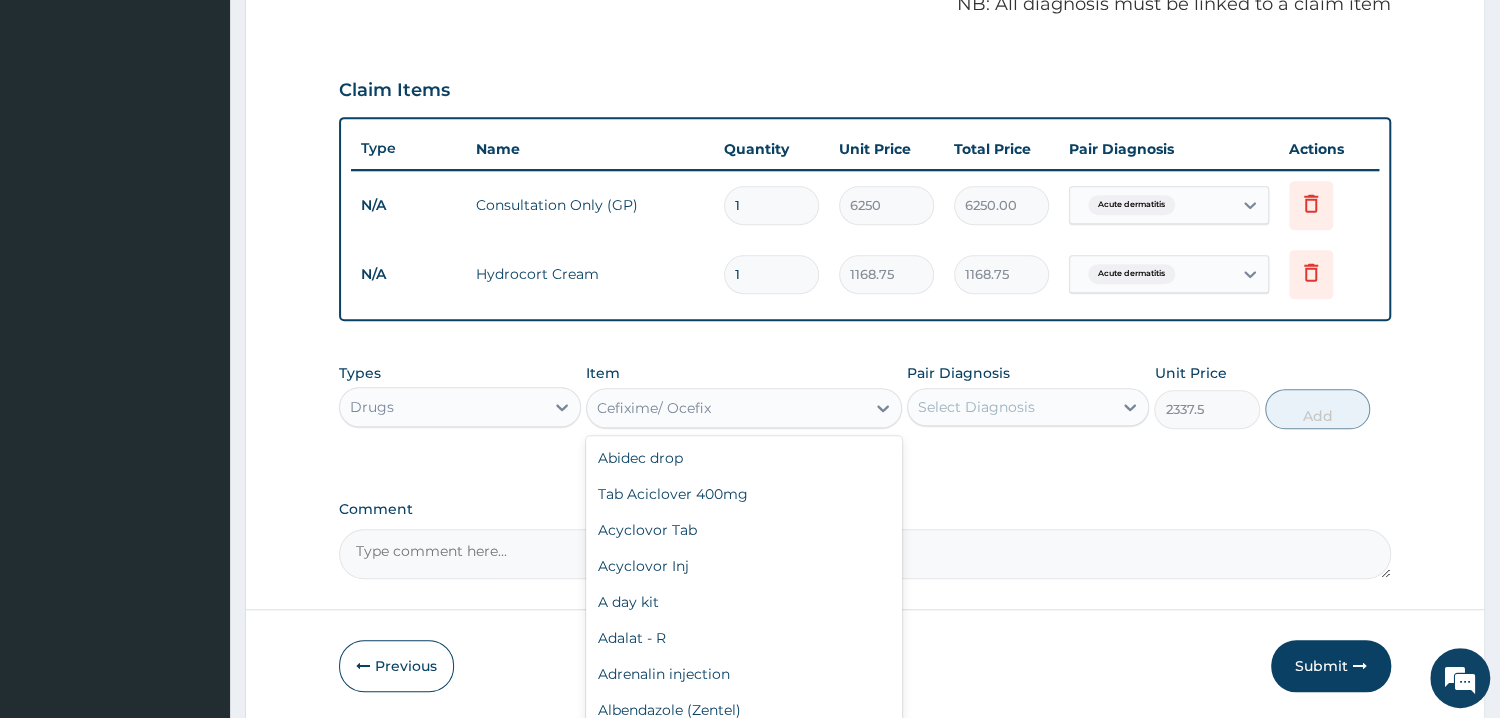 click on "Cefixime/ Ocefix" at bounding box center [654, 408] 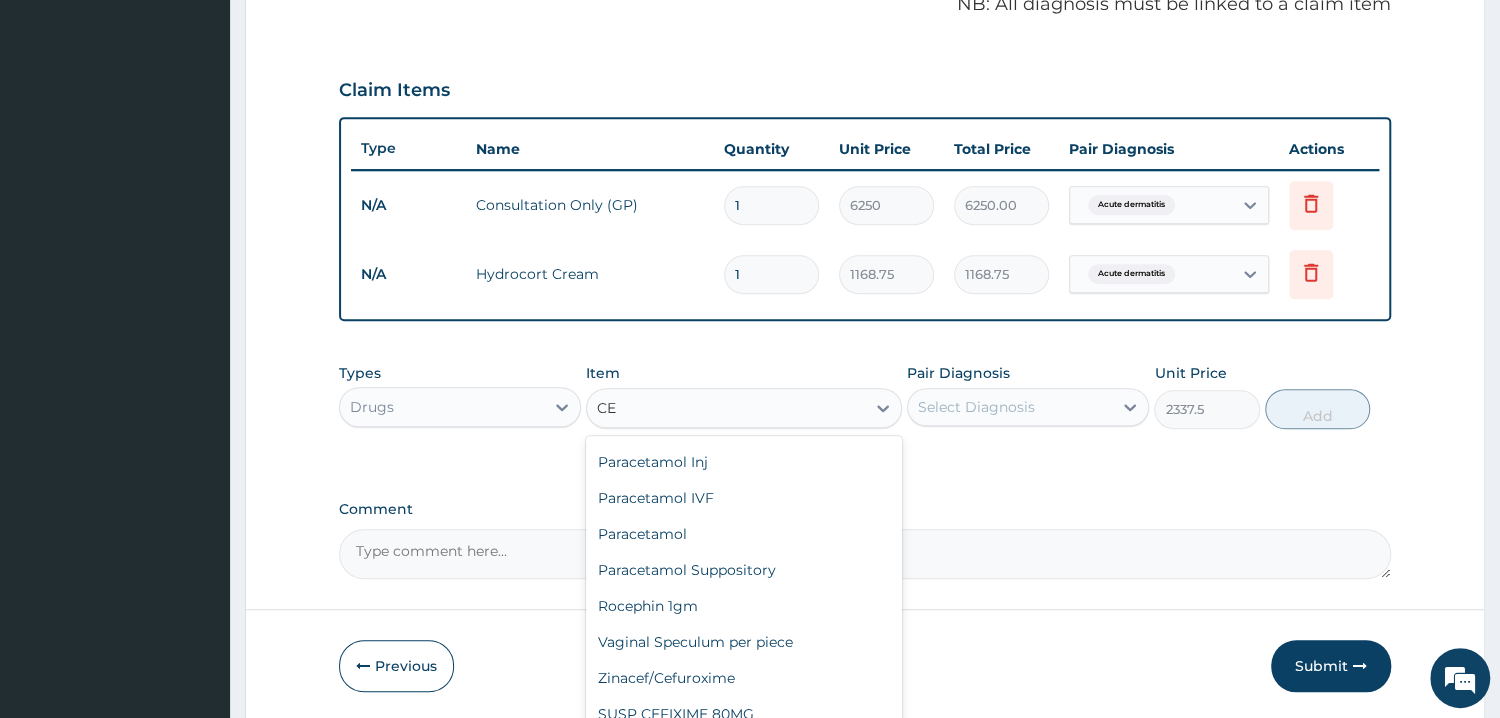 scroll, scrollTop: 0, scrollLeft: 0, axis: both 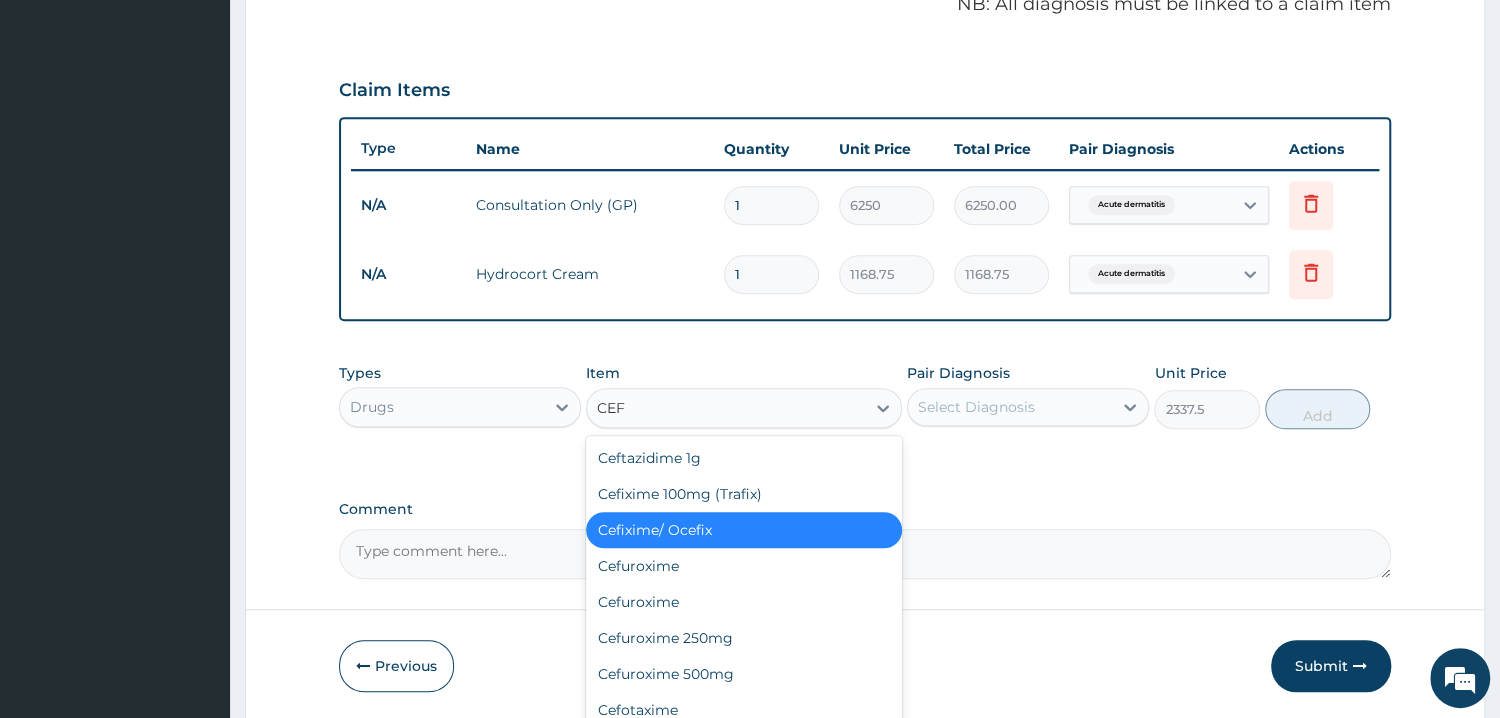 type on "CEFI" 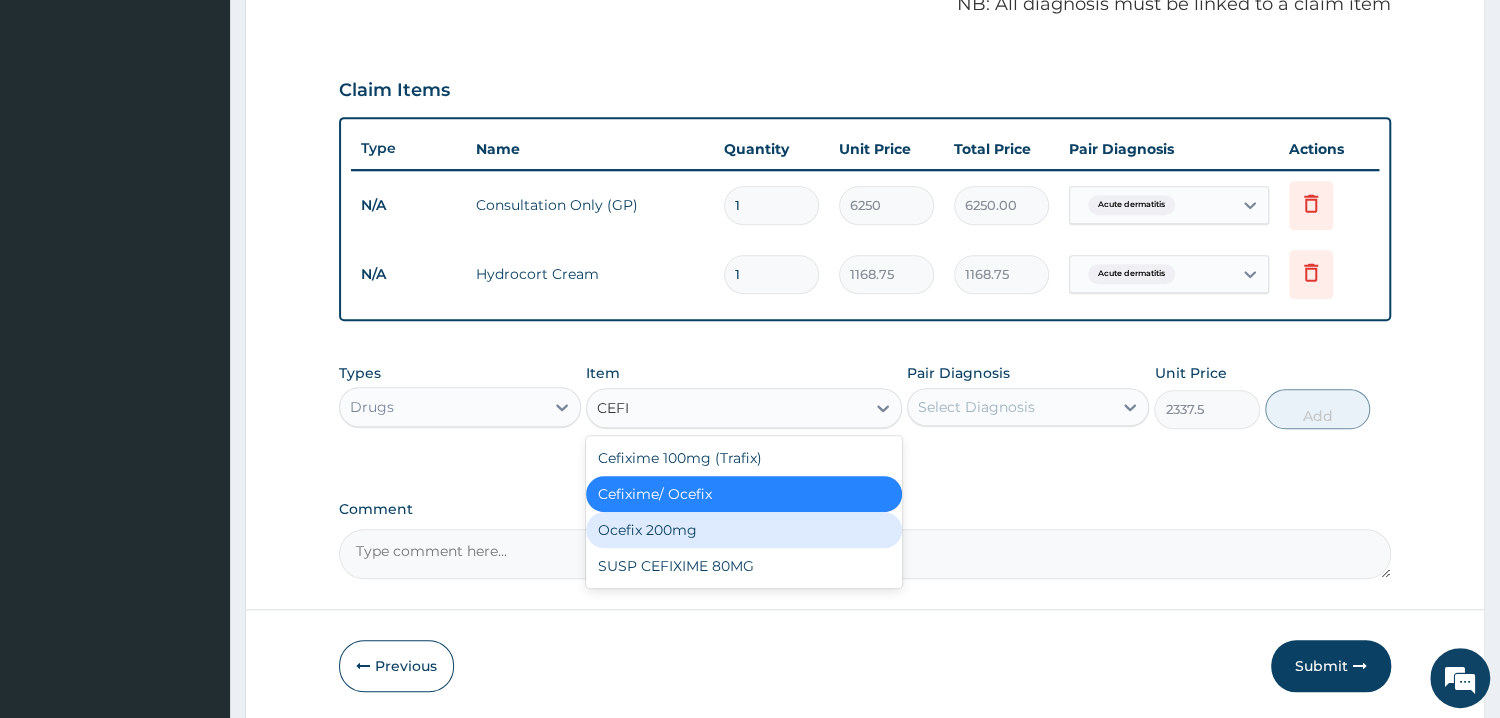 click on "Ocefix 200mg" at bounding box center [744, 530] 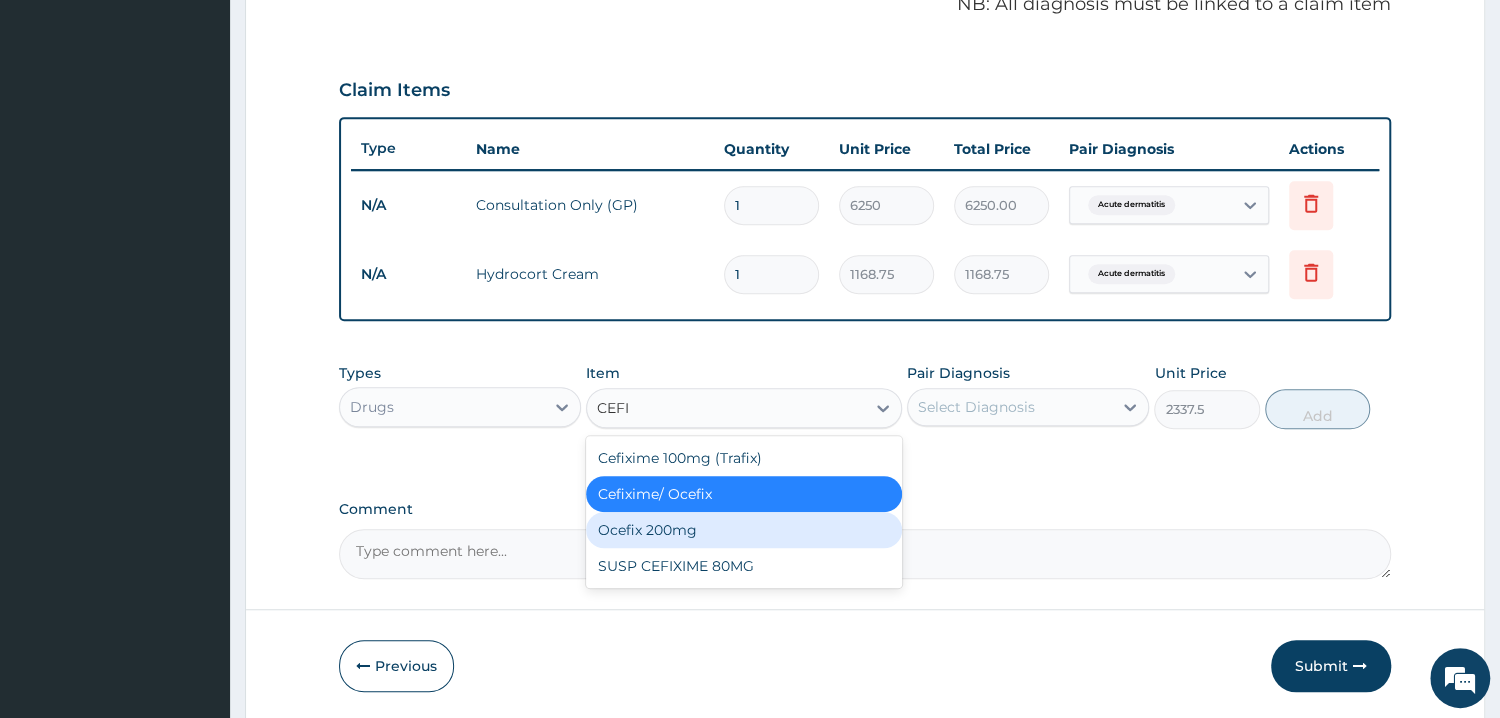type 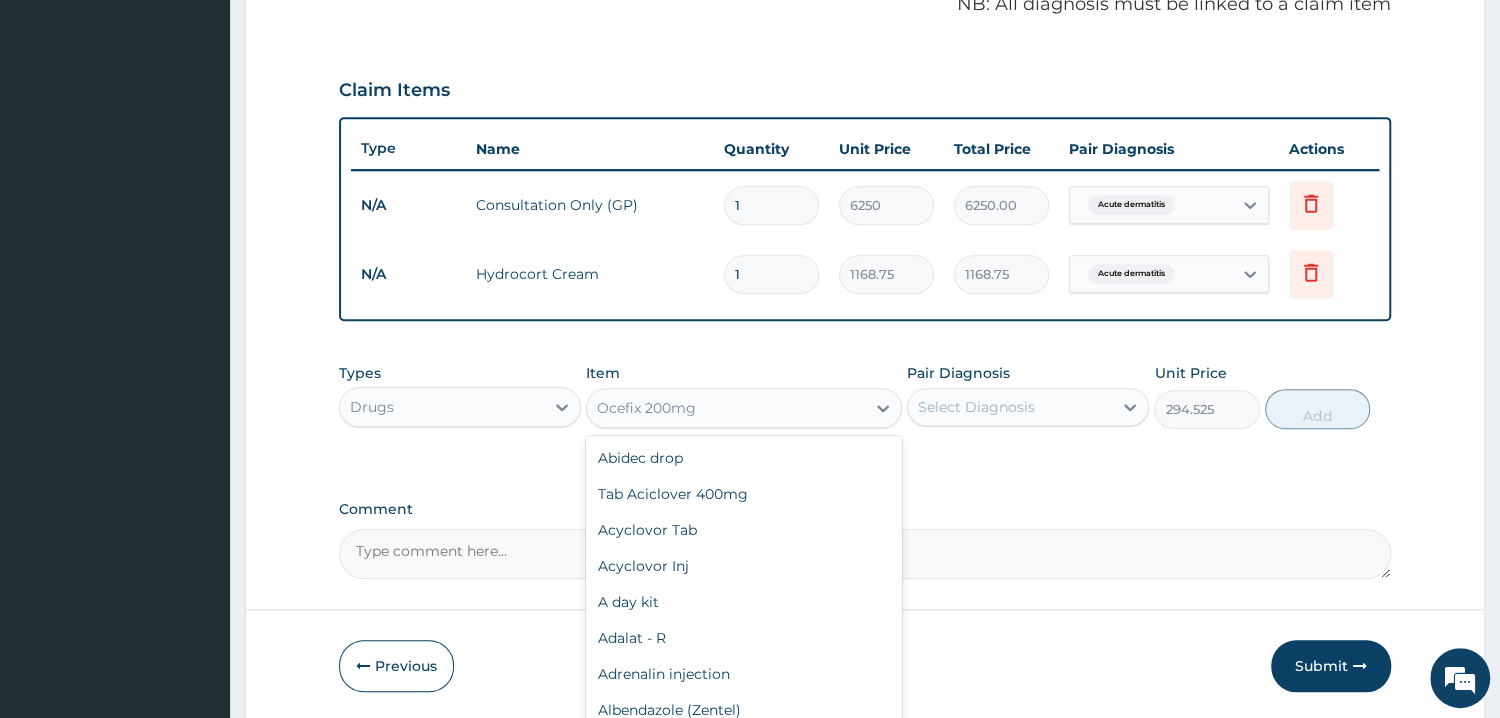 click on "Ocefix 200mg" at bounding box center (646, 408) 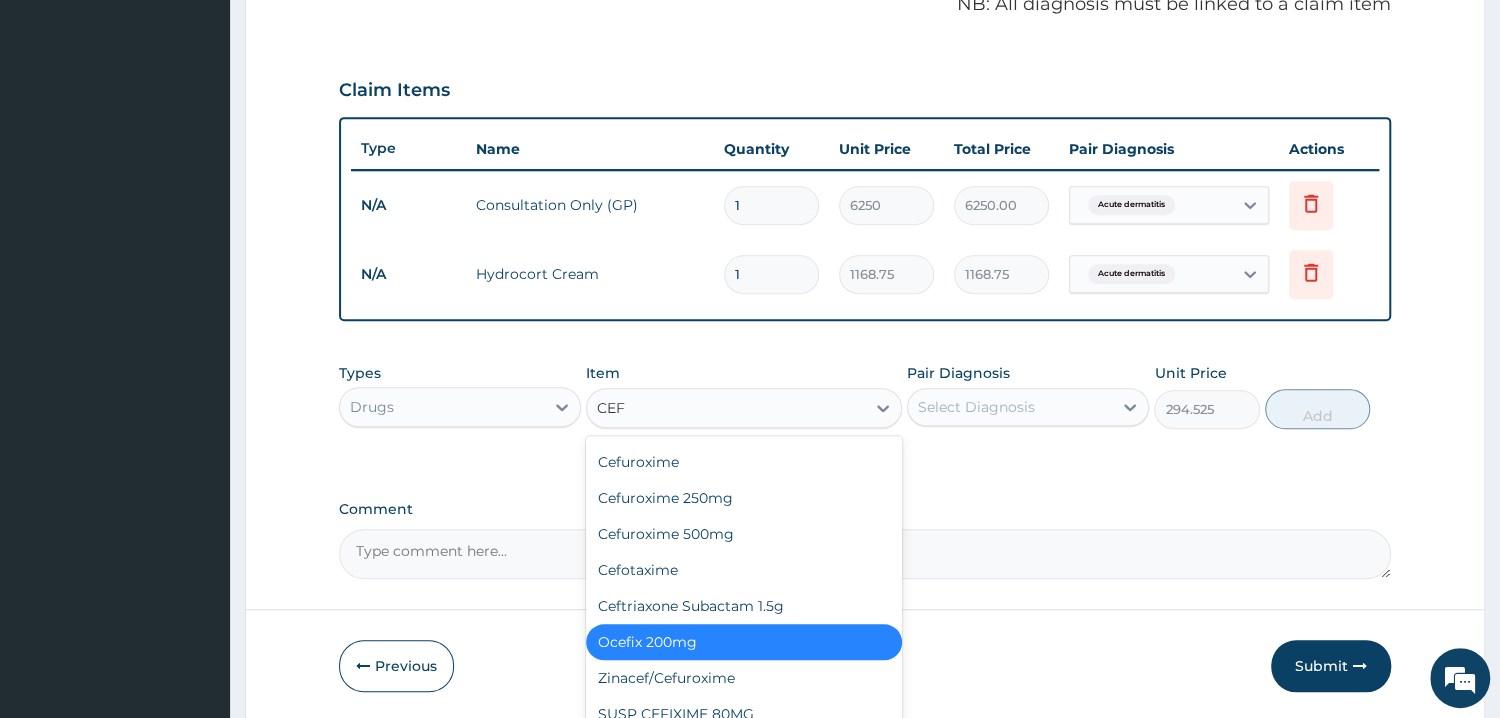 scroll, scrollTop: 141, scrollLeft: 0, axis: vertical 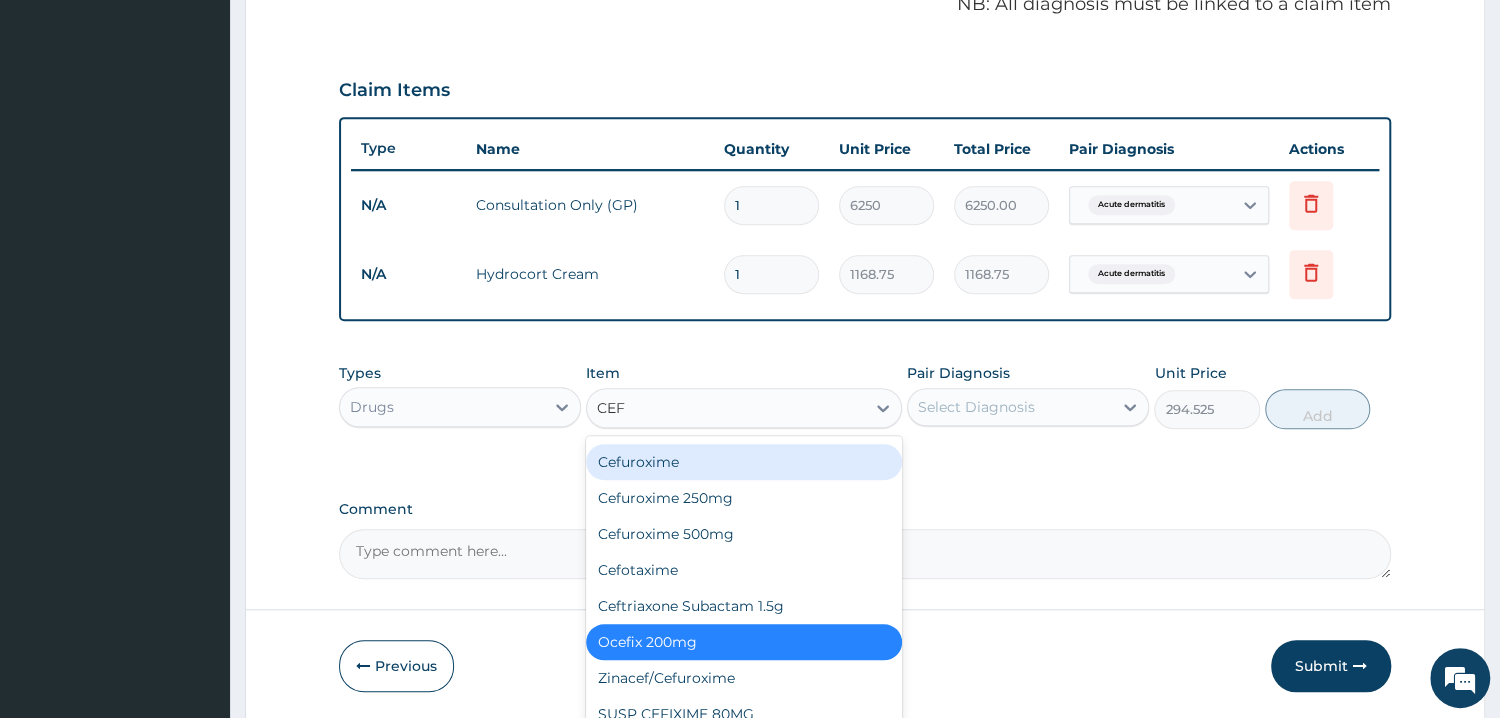 type on "CEFI" 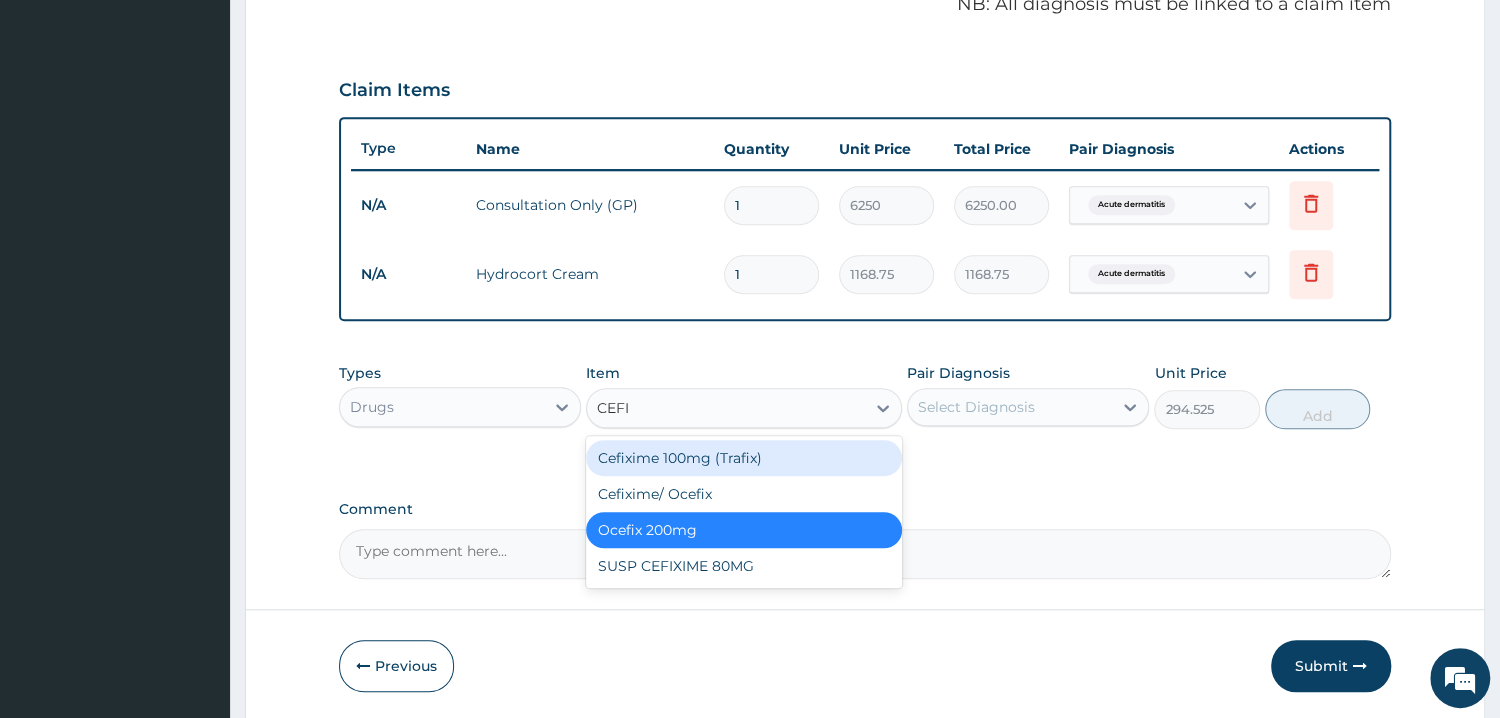 scroll, scrollTop: 0, scrollLeft: 0, axis: both 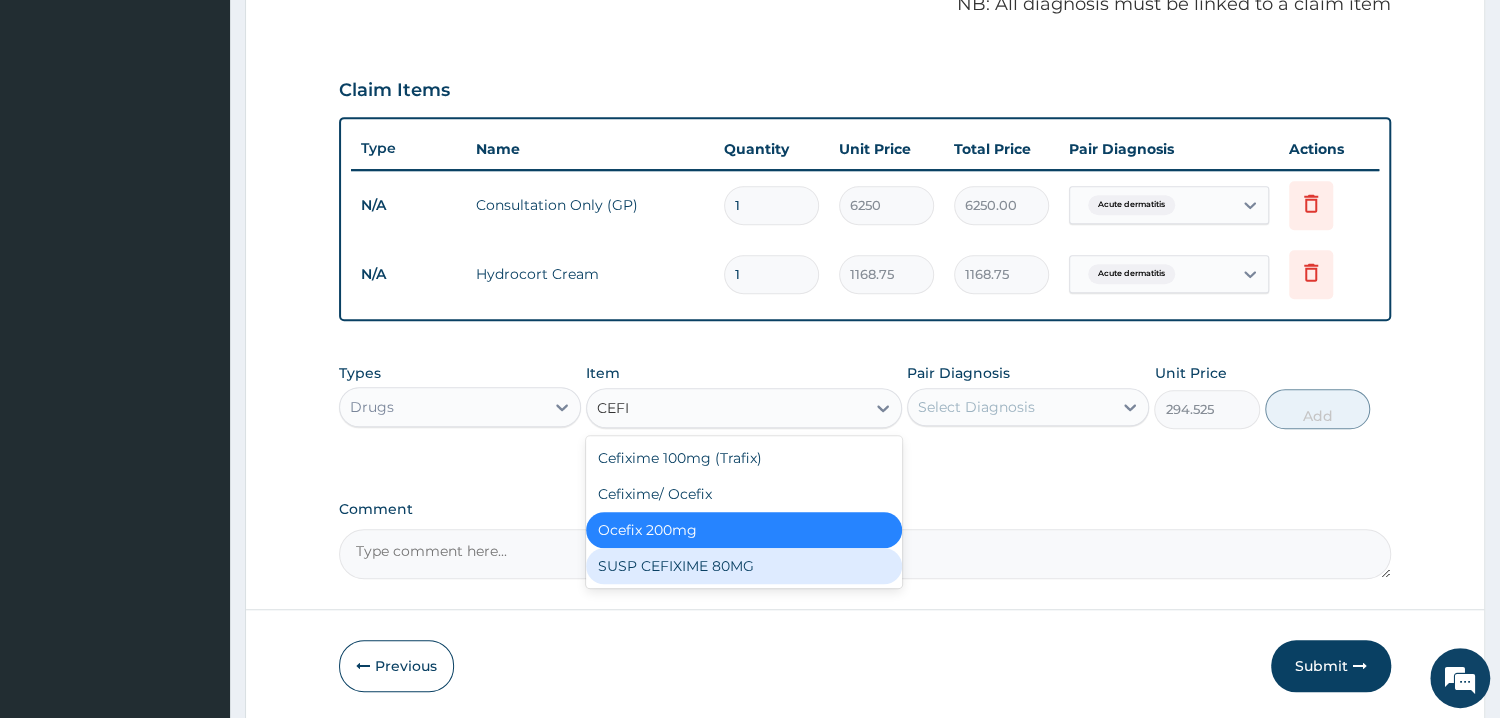 click on "SUSP CEFIXIME 80MG" at bounding box center [744, 566] 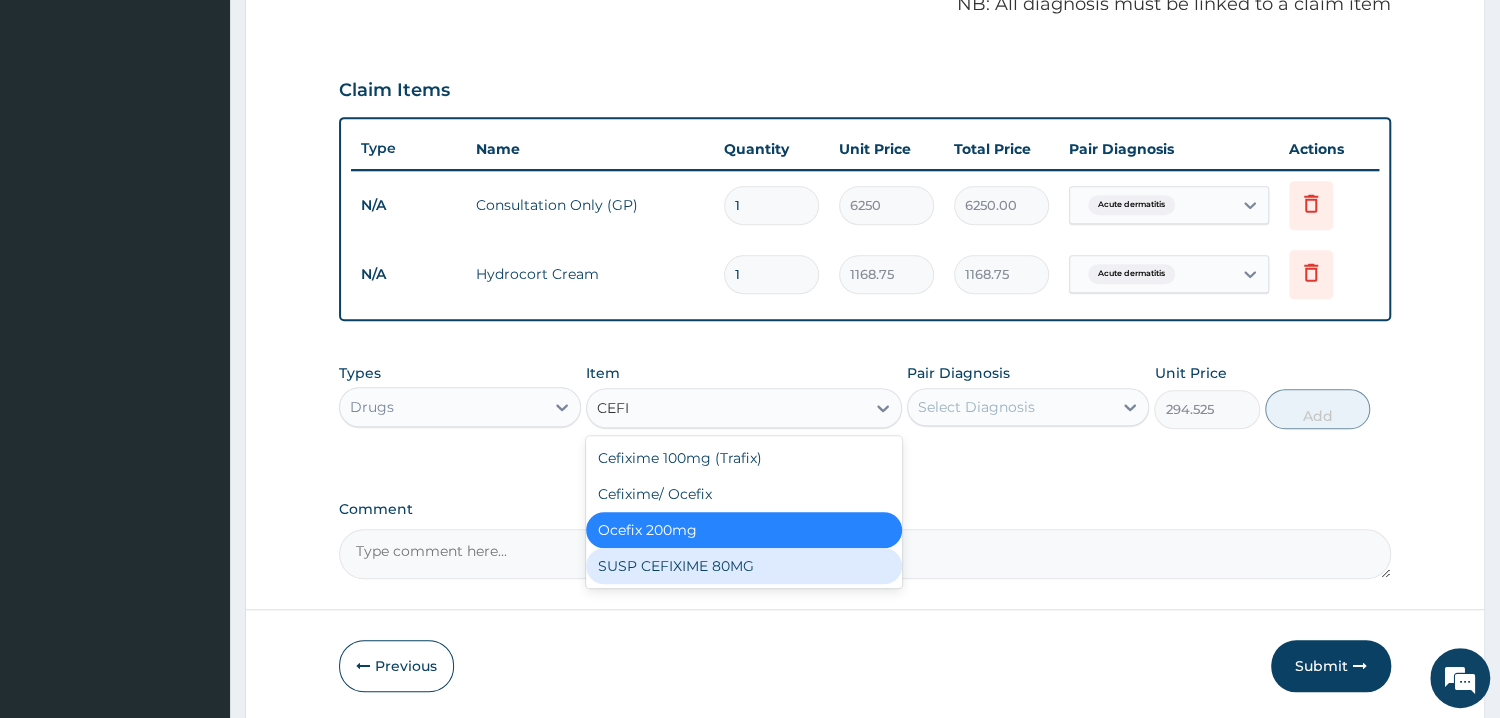 type 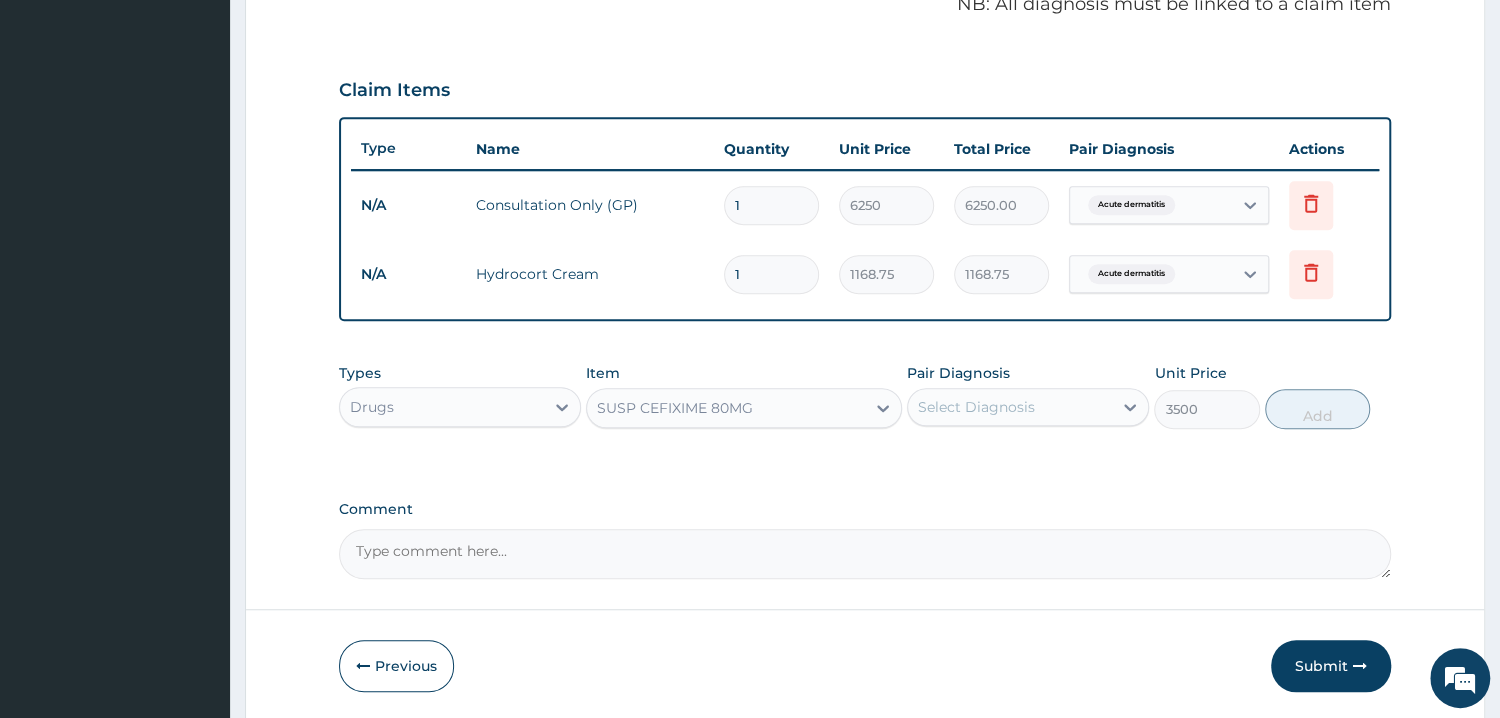 click on "Select Diagnosis" at bounding box center (976, 407) 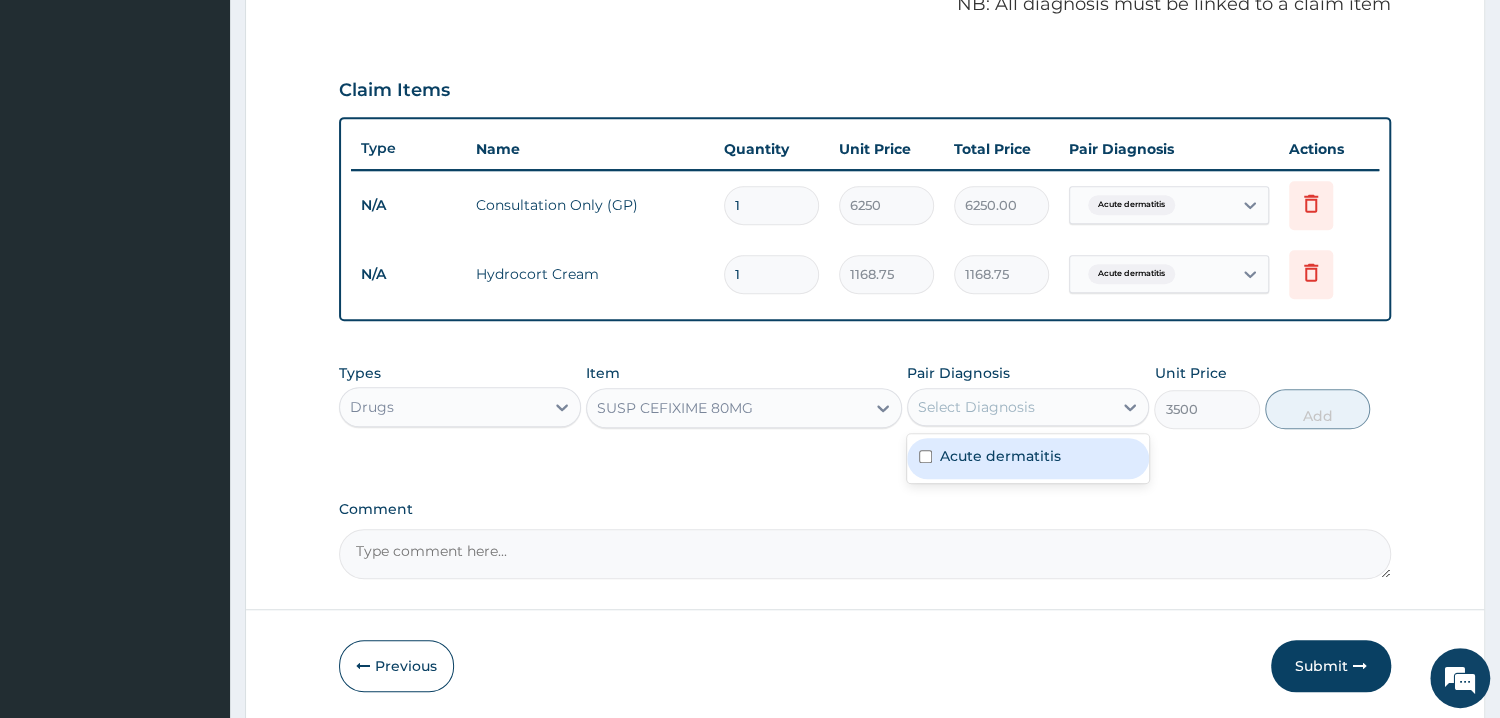 click on "Acute dermatitis" at bounding box center [1000, 456] 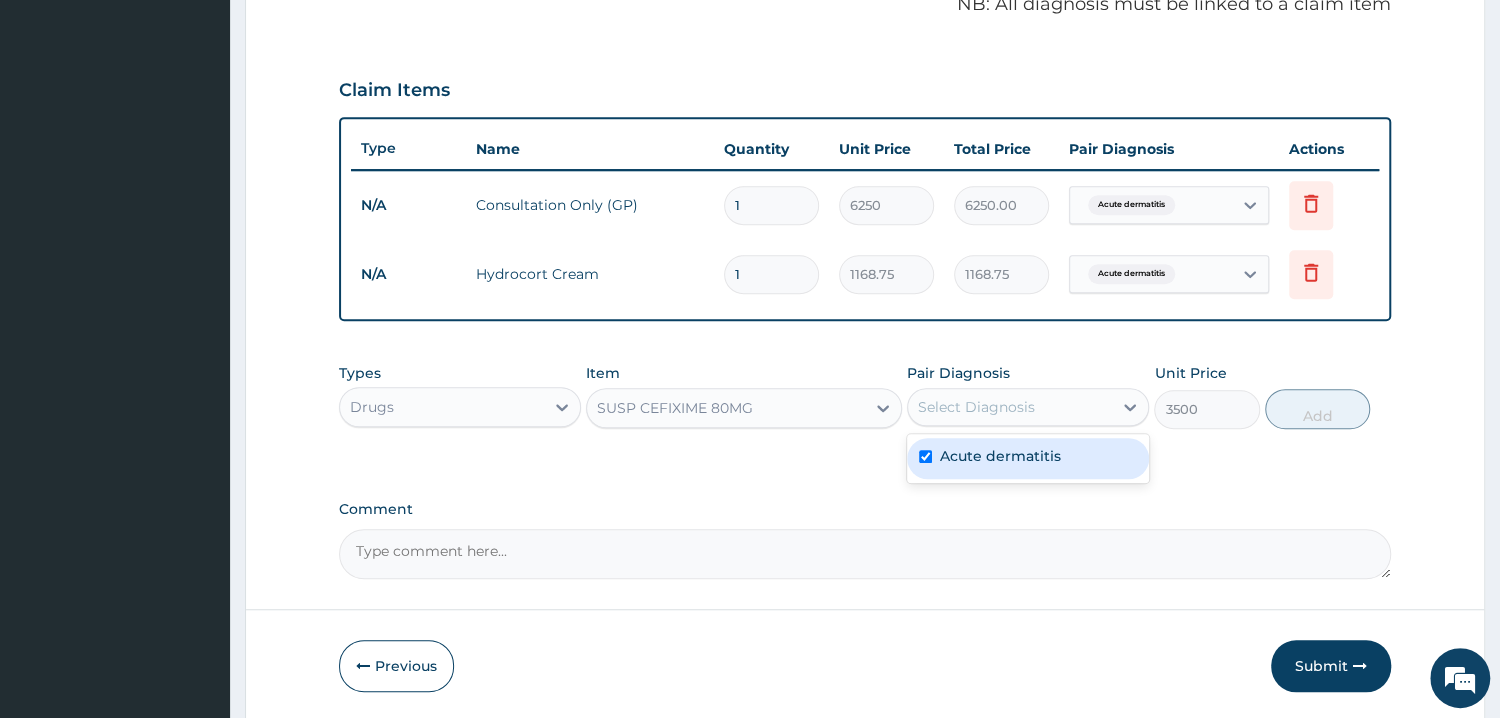 checkbox on "true" 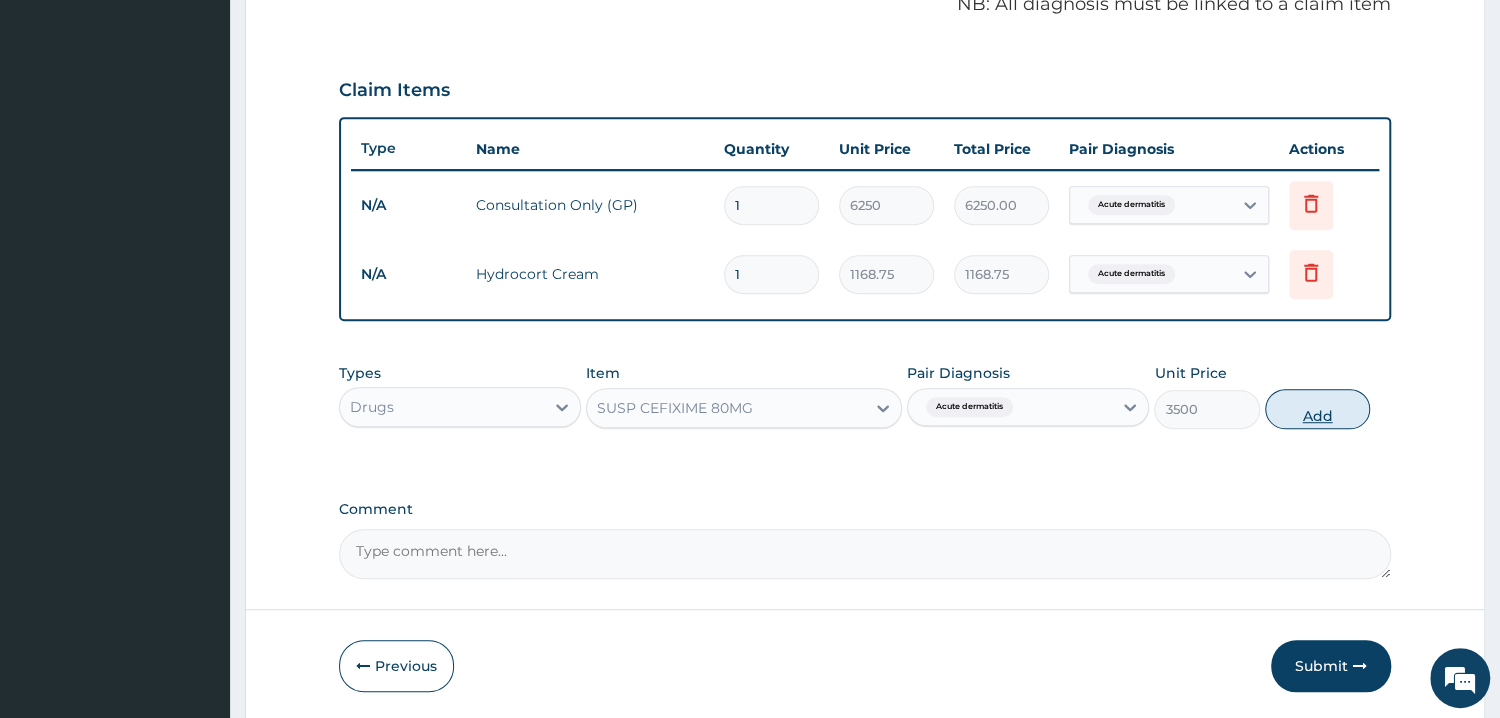 click on "Add" at bounding box center (1317, 409) 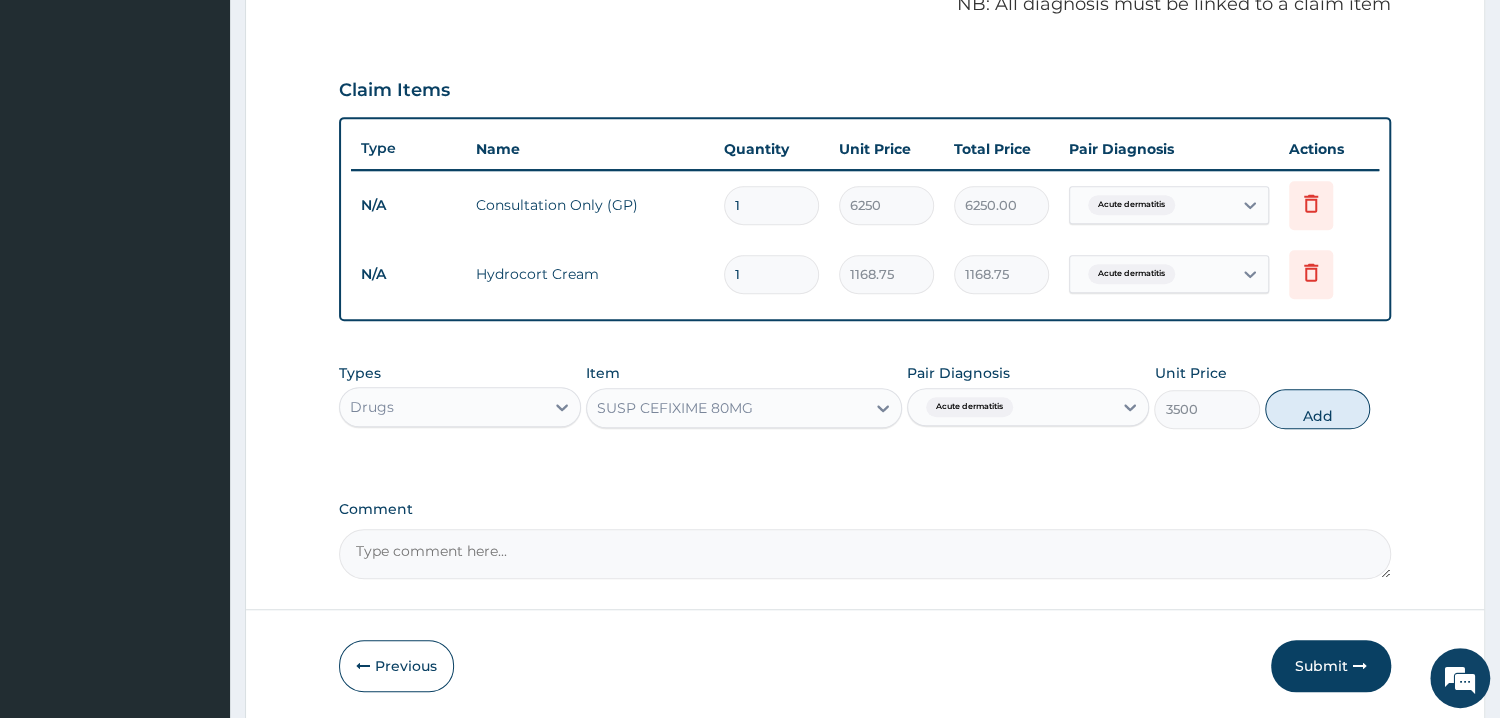 type on "0" 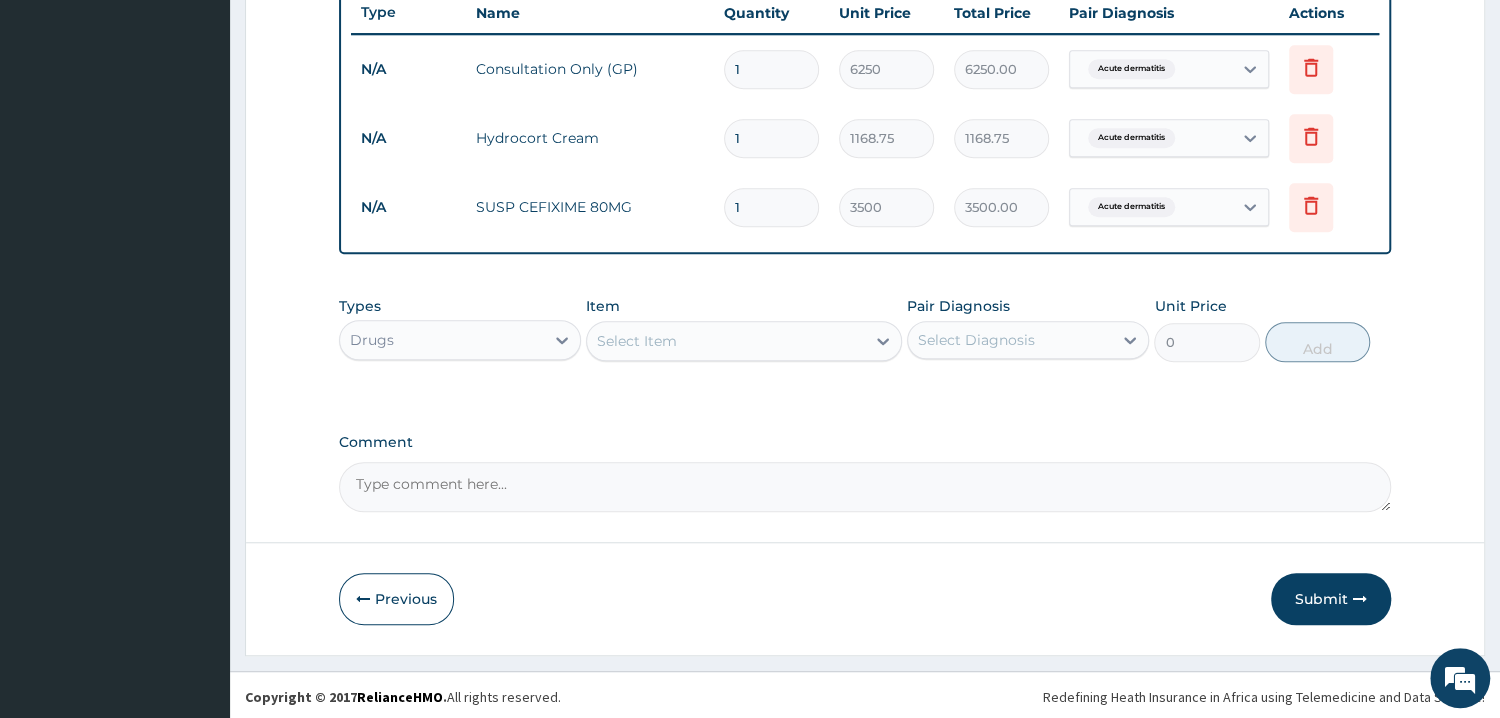 scroll, scrollTop: 764, scrollLeft: 0, axis: vertical 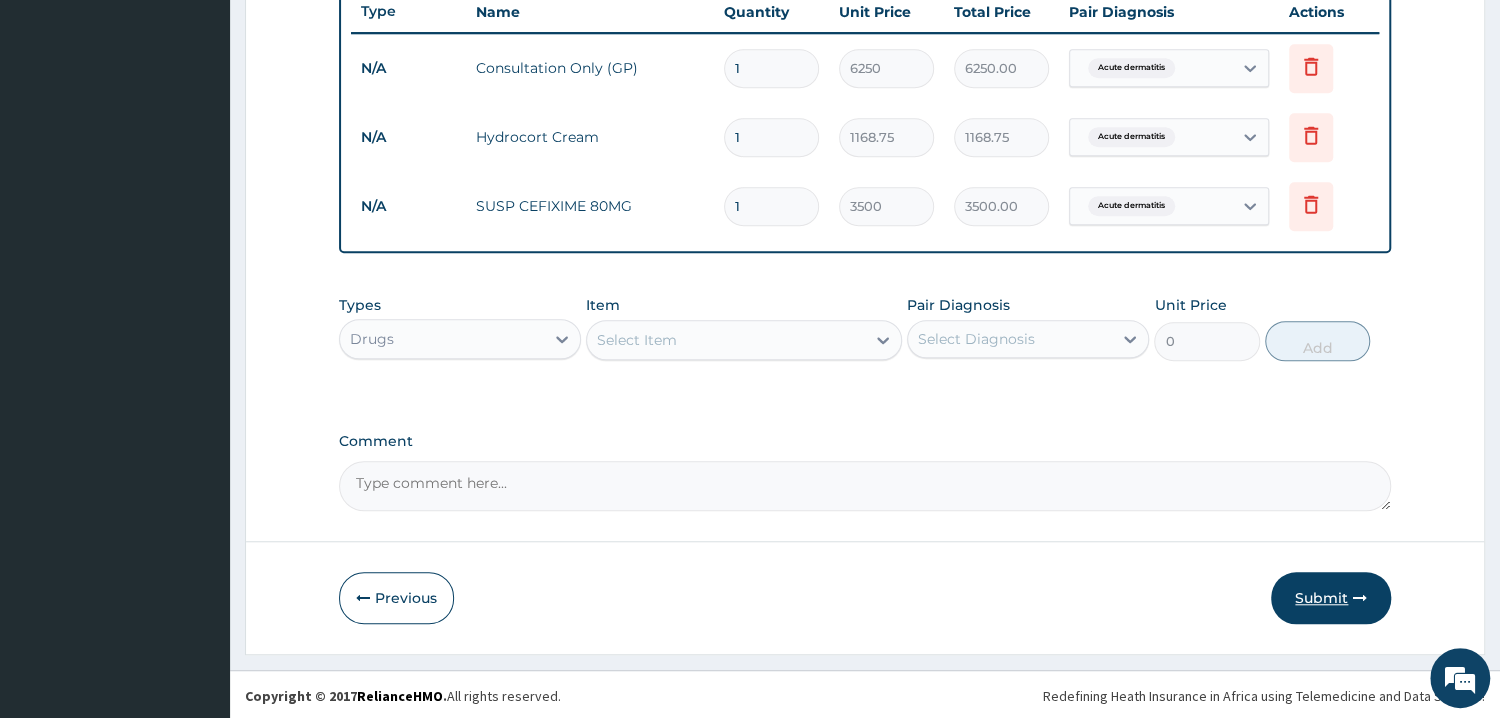 click on "Submit" at bounding box center [1331, 598] 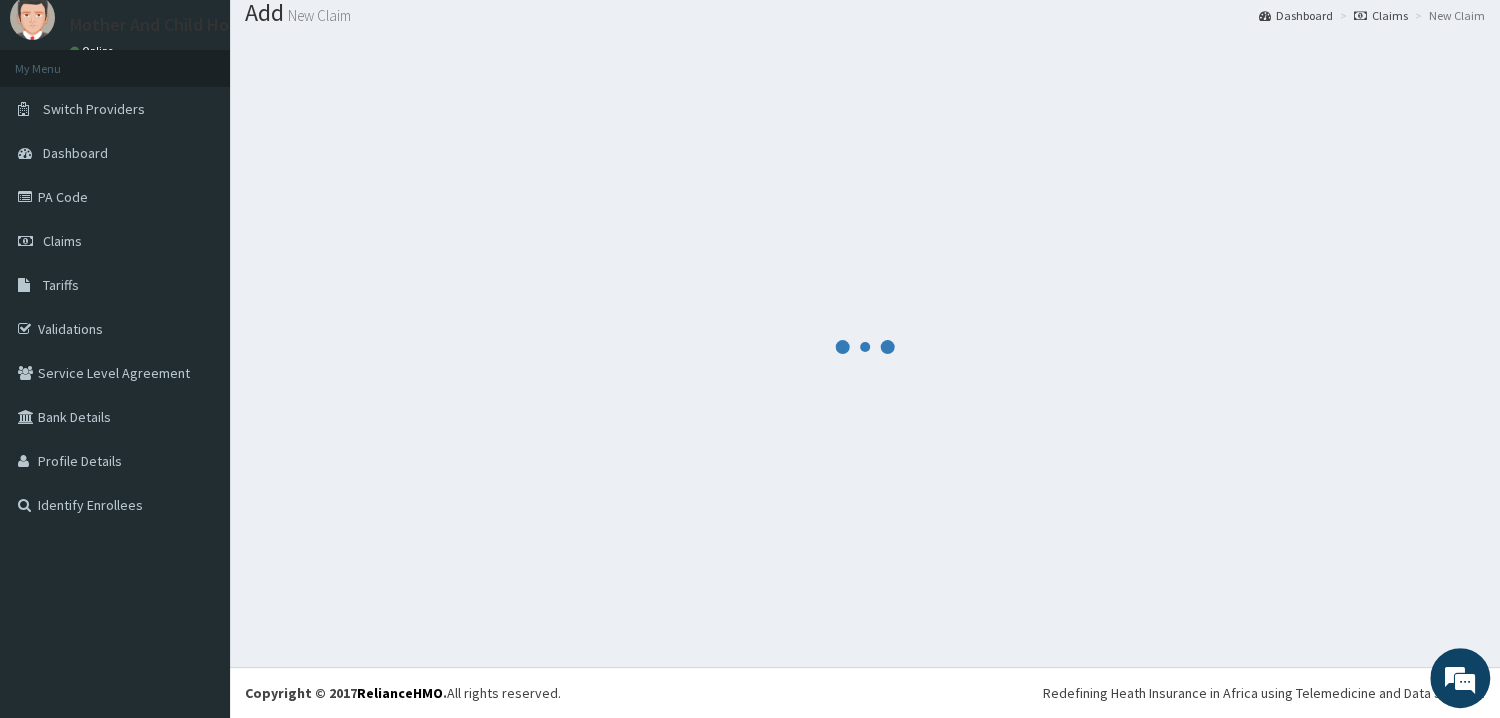 scroll, scrollTop: 64, scrollLeft: 0, axis: vertical 